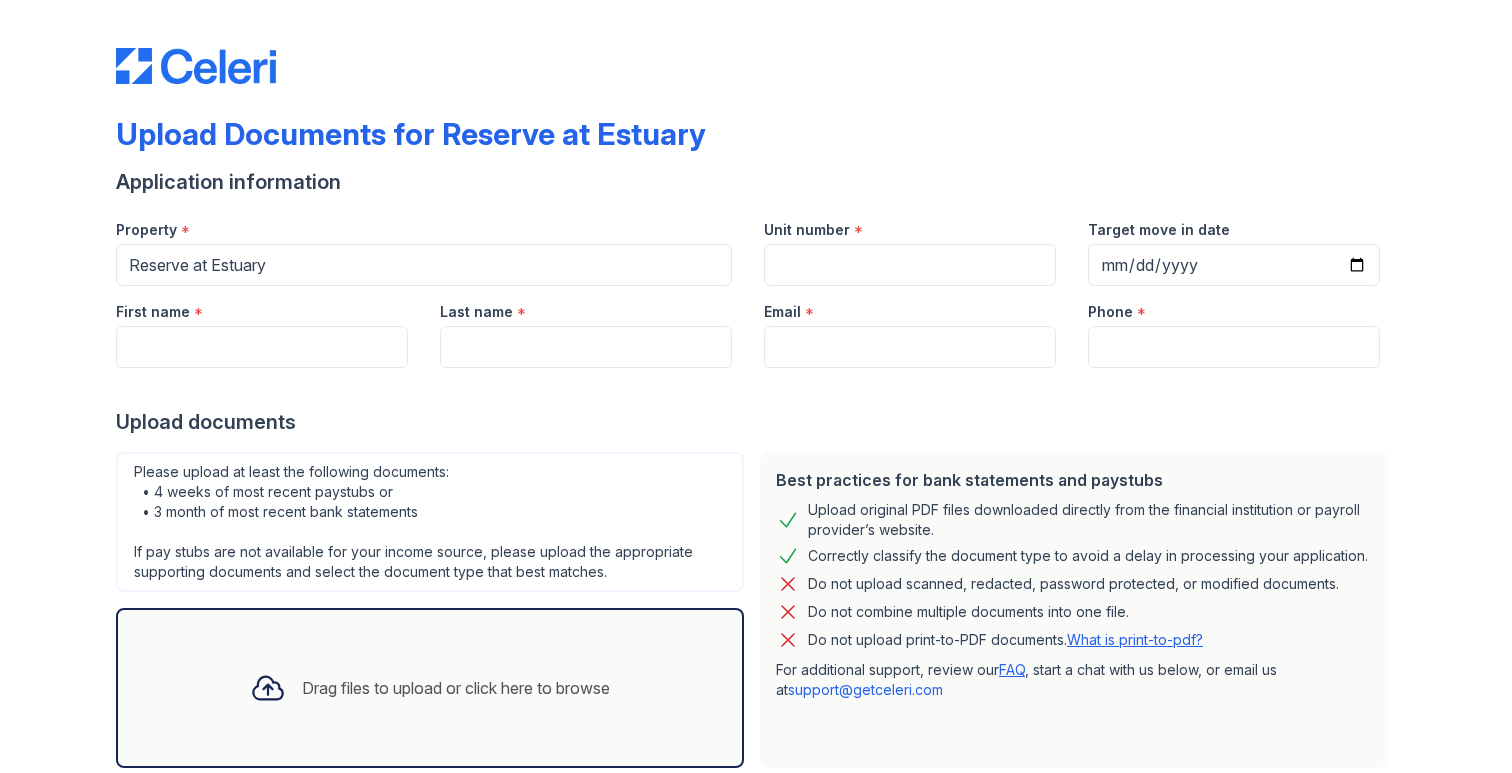 scroll, scrollTop: 0, scrollLeft: 0, axis: both 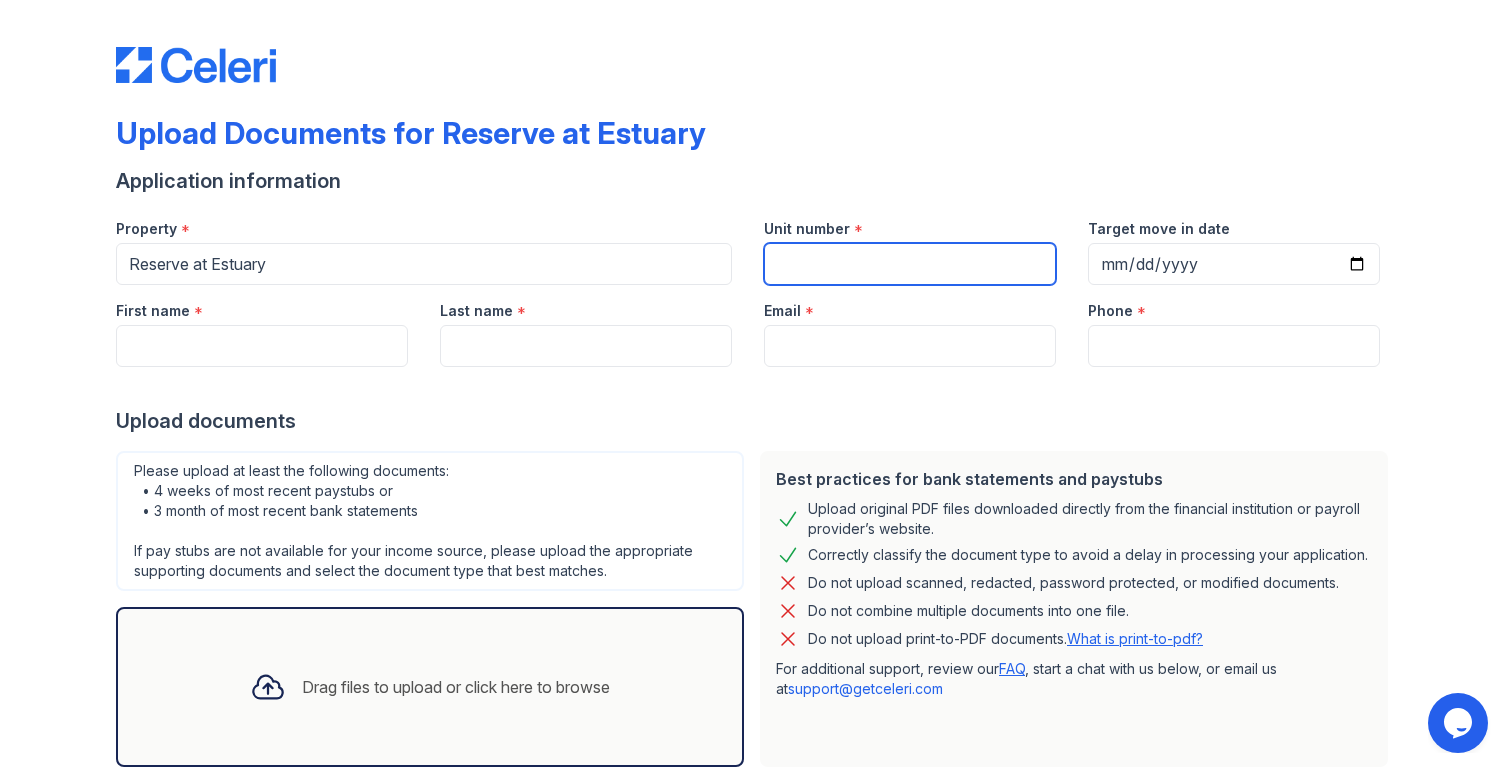 click on "Unit number" at bounding box center [910, 264] 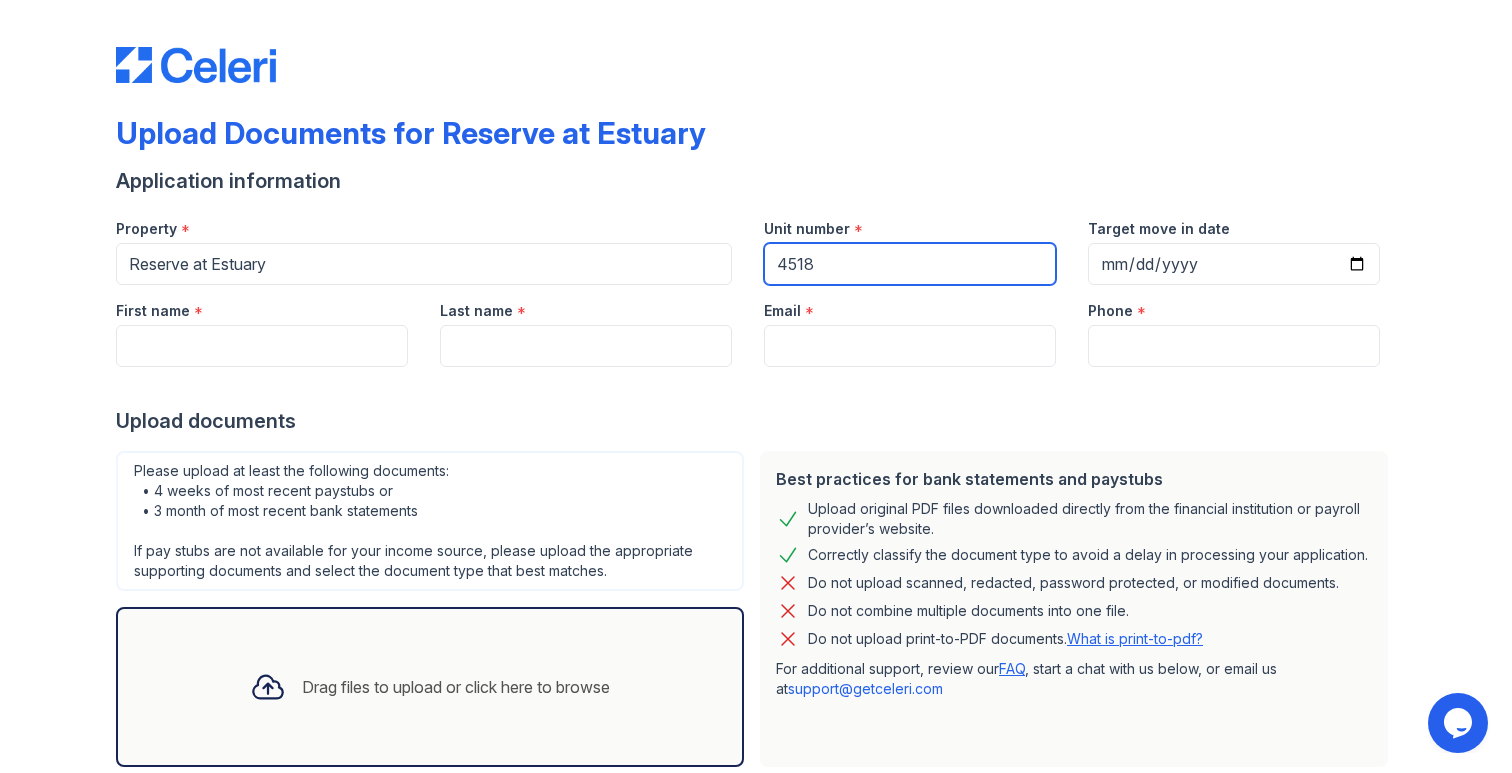 type on "4518" 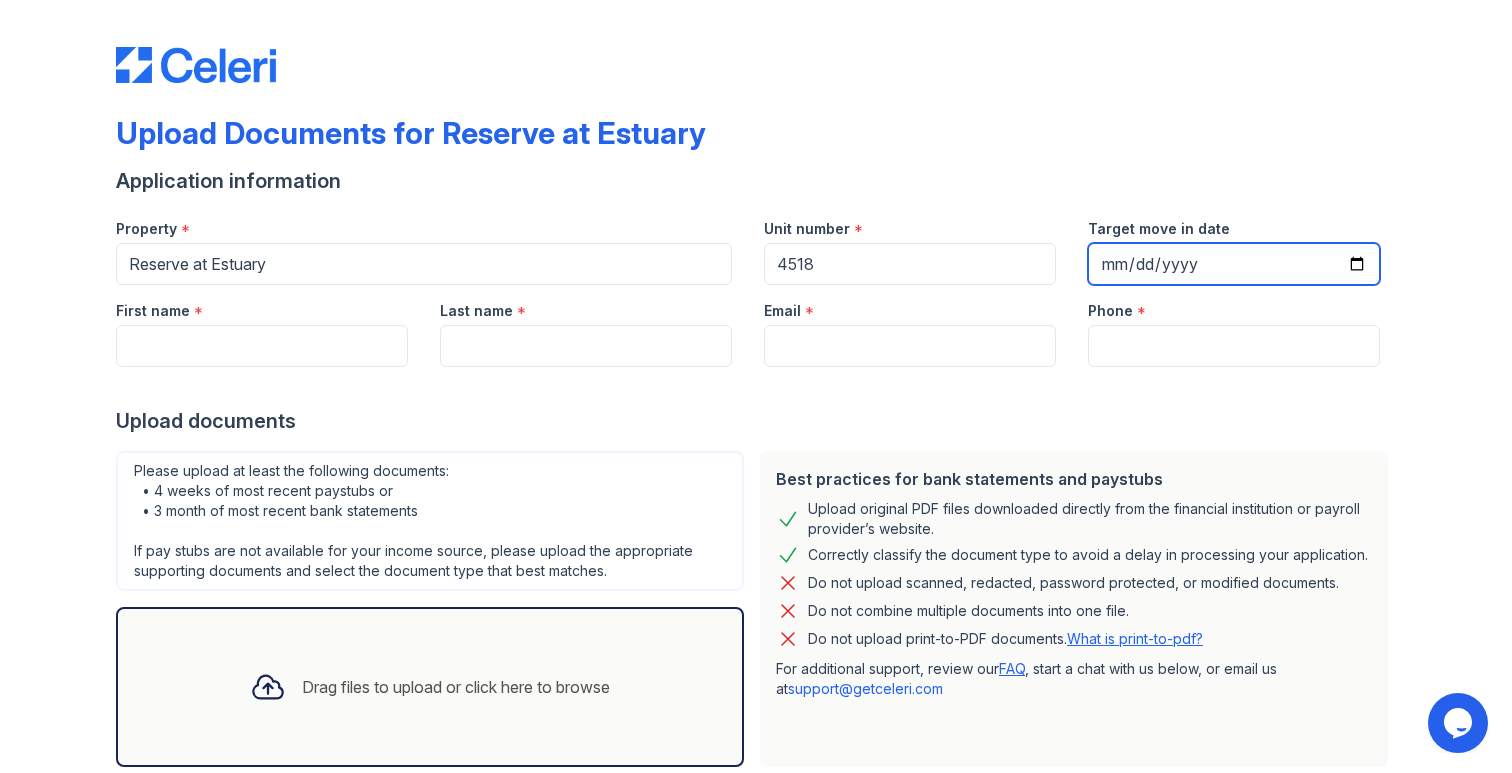 click on "Target move in date" at bounding box center [1234, 264] 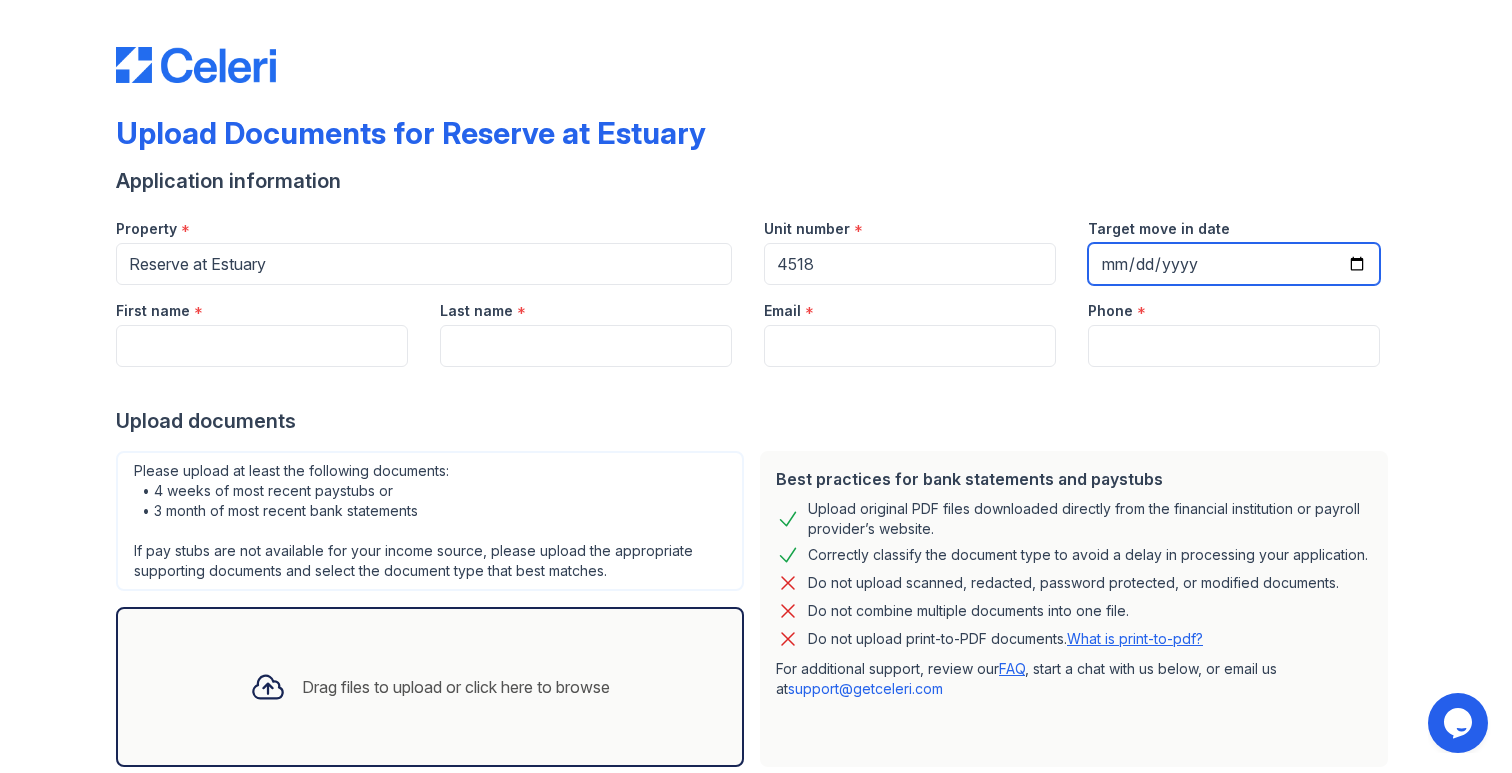 type on "2025-09-01" 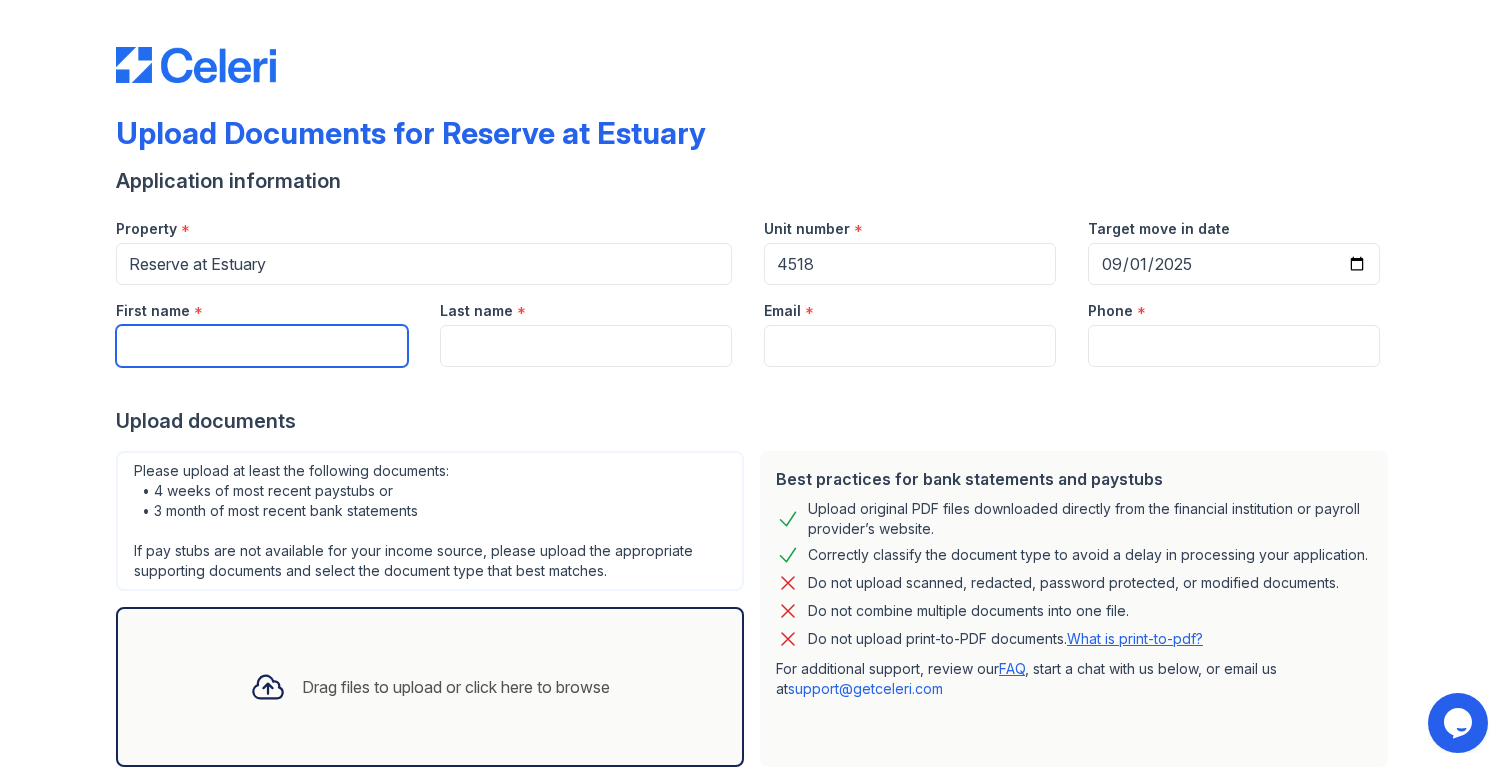 click on "First name" at bounding box center [262, 346] 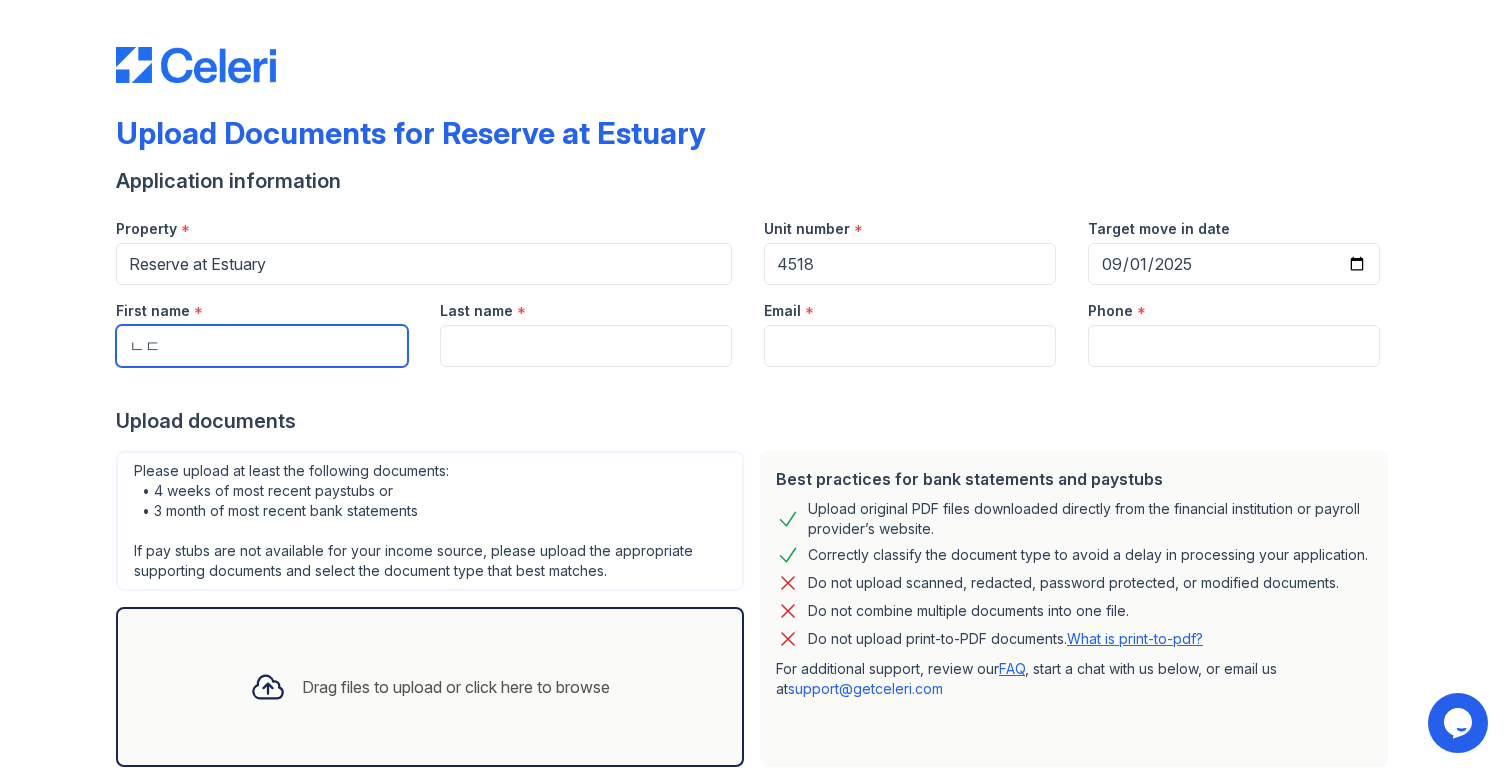 type on "ㄴ" 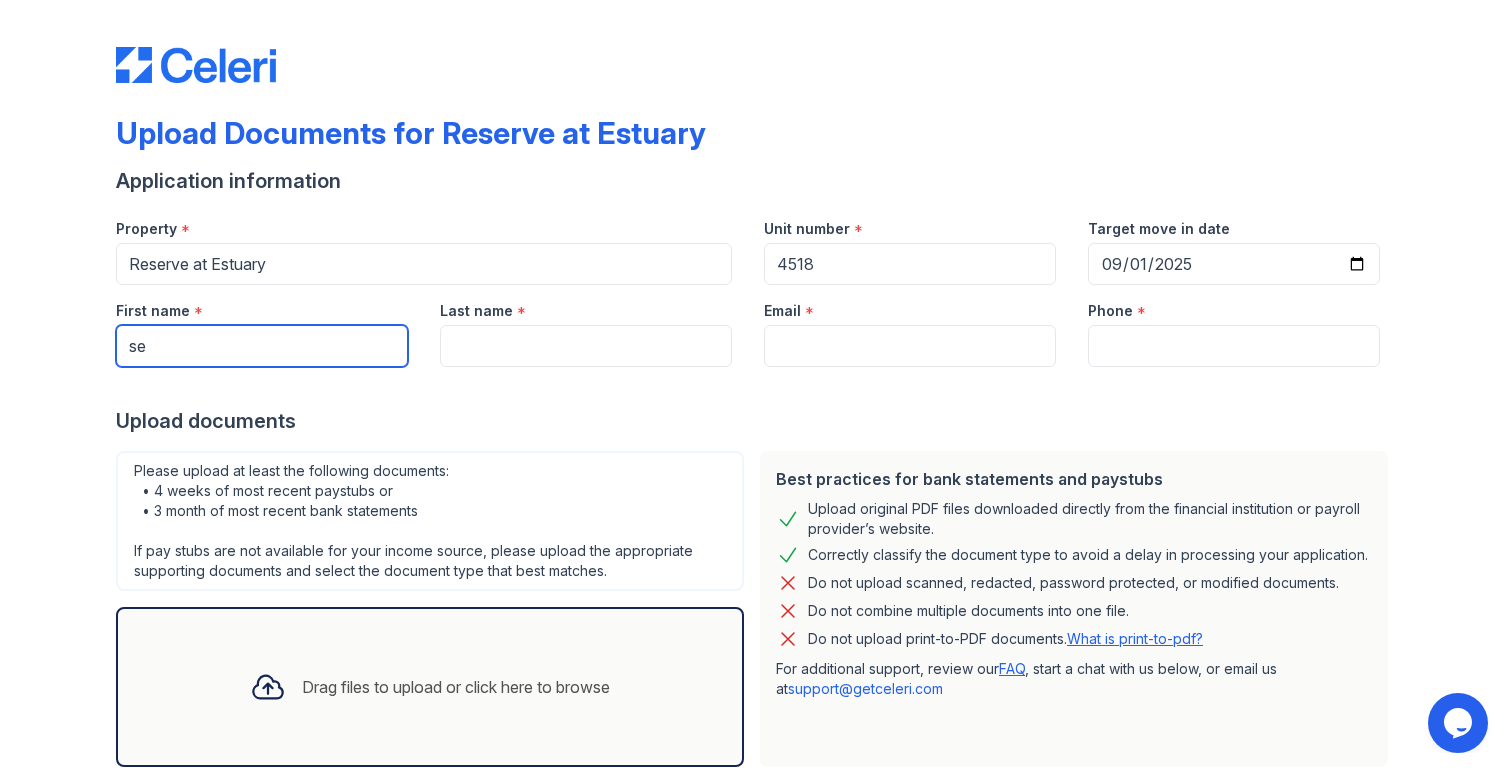 type on "s" 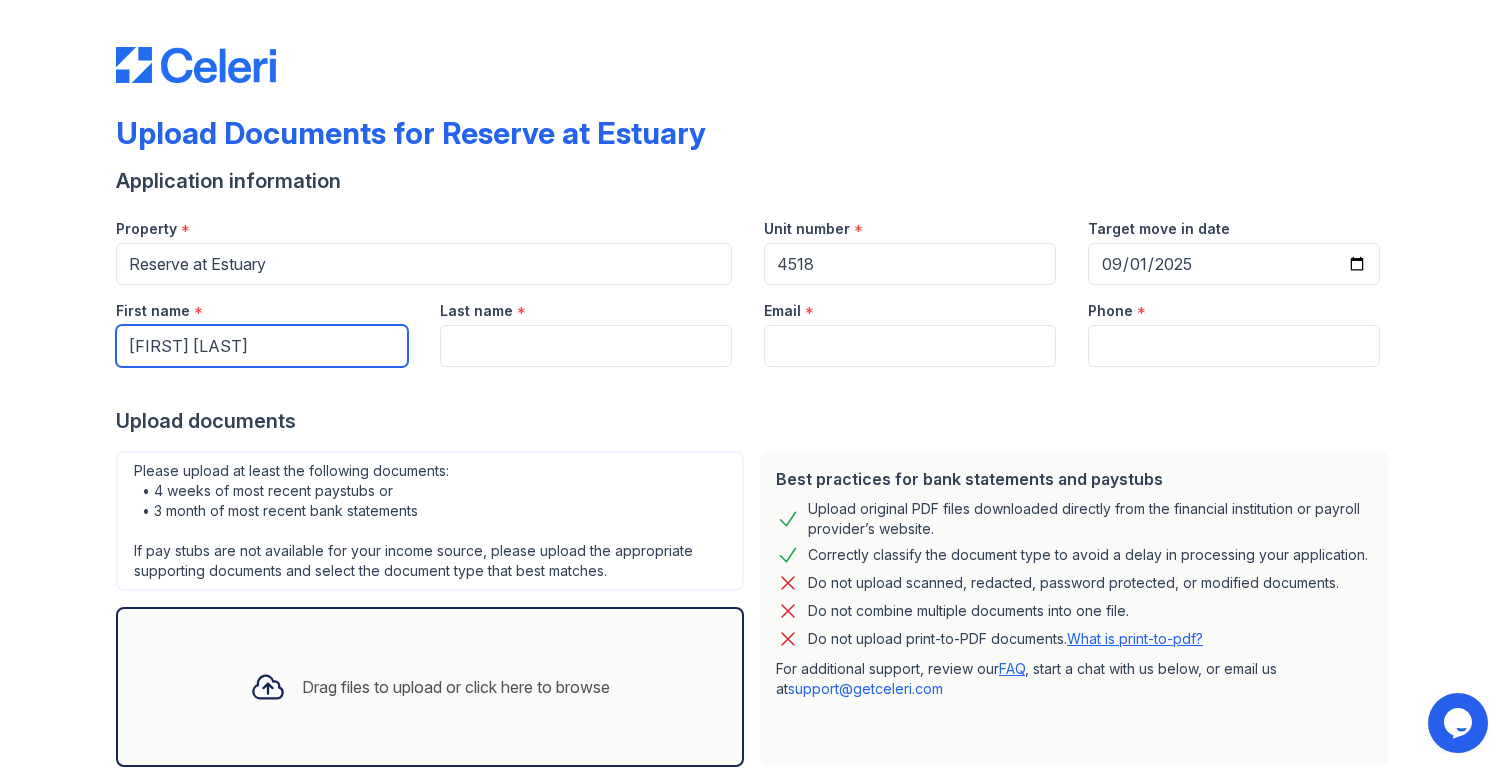 type on "[FIRST] [LAST]" 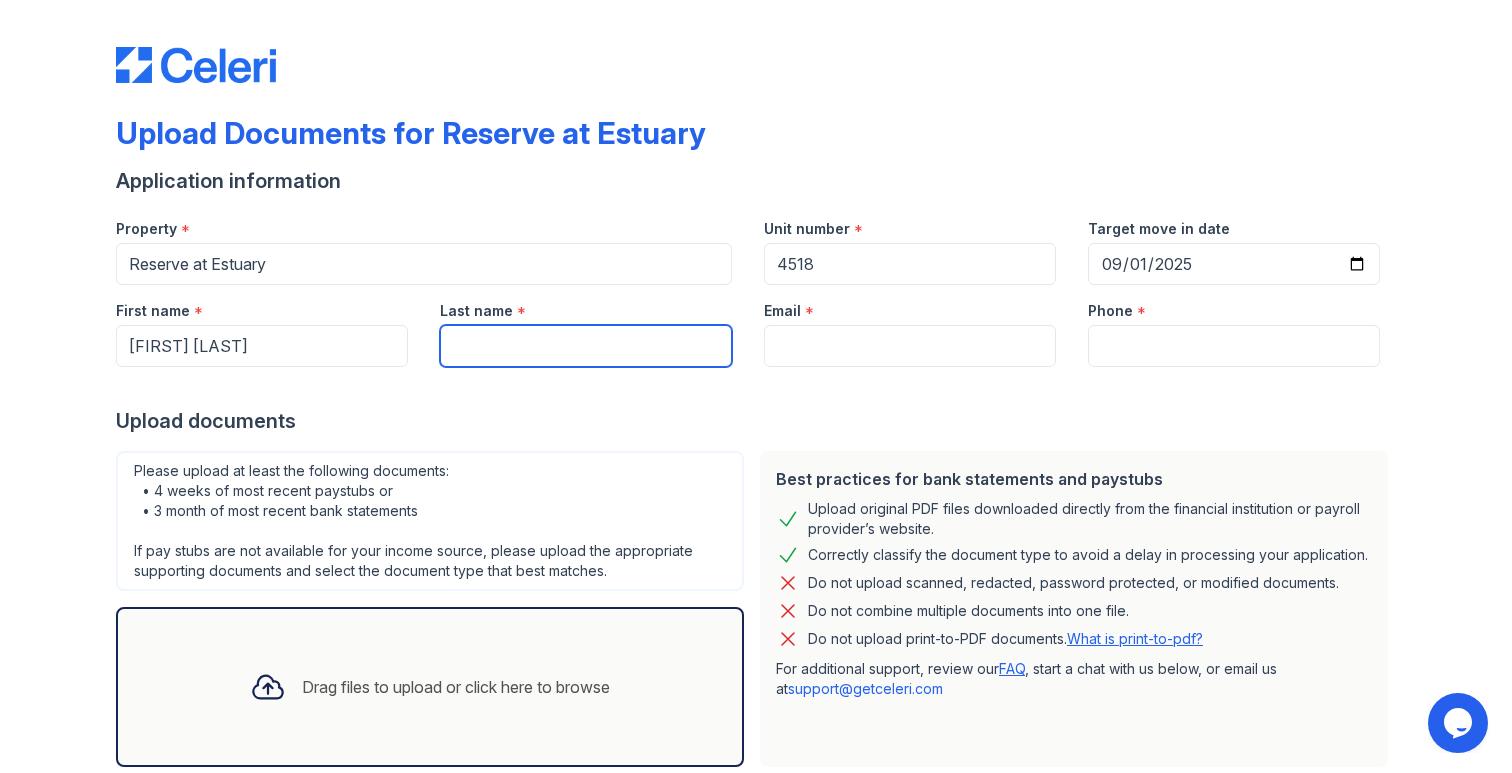 click on "Last name" at bounding box center (586, 346) 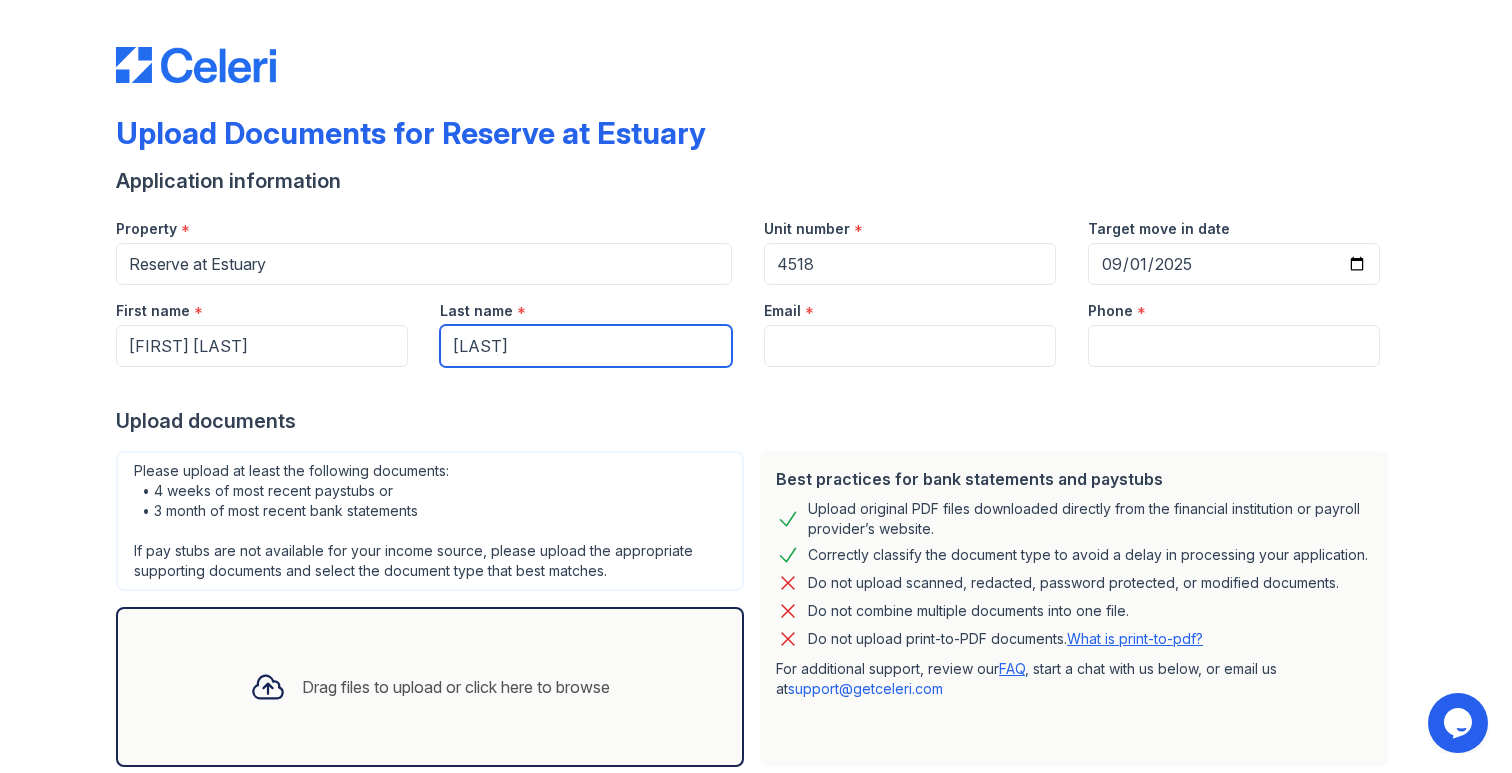 type on "[LAST]" 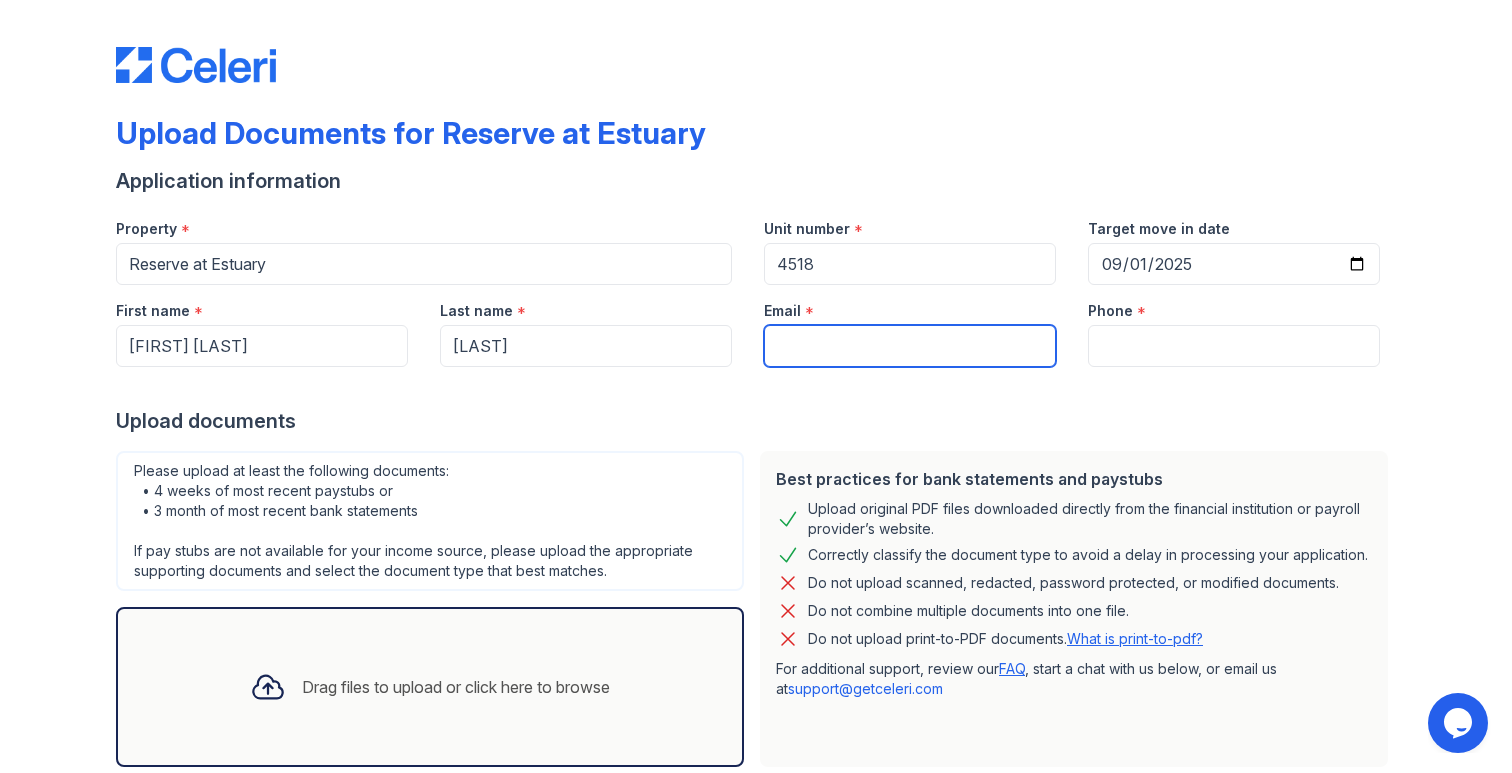 click on "Email" at bounding box center (910, 346) 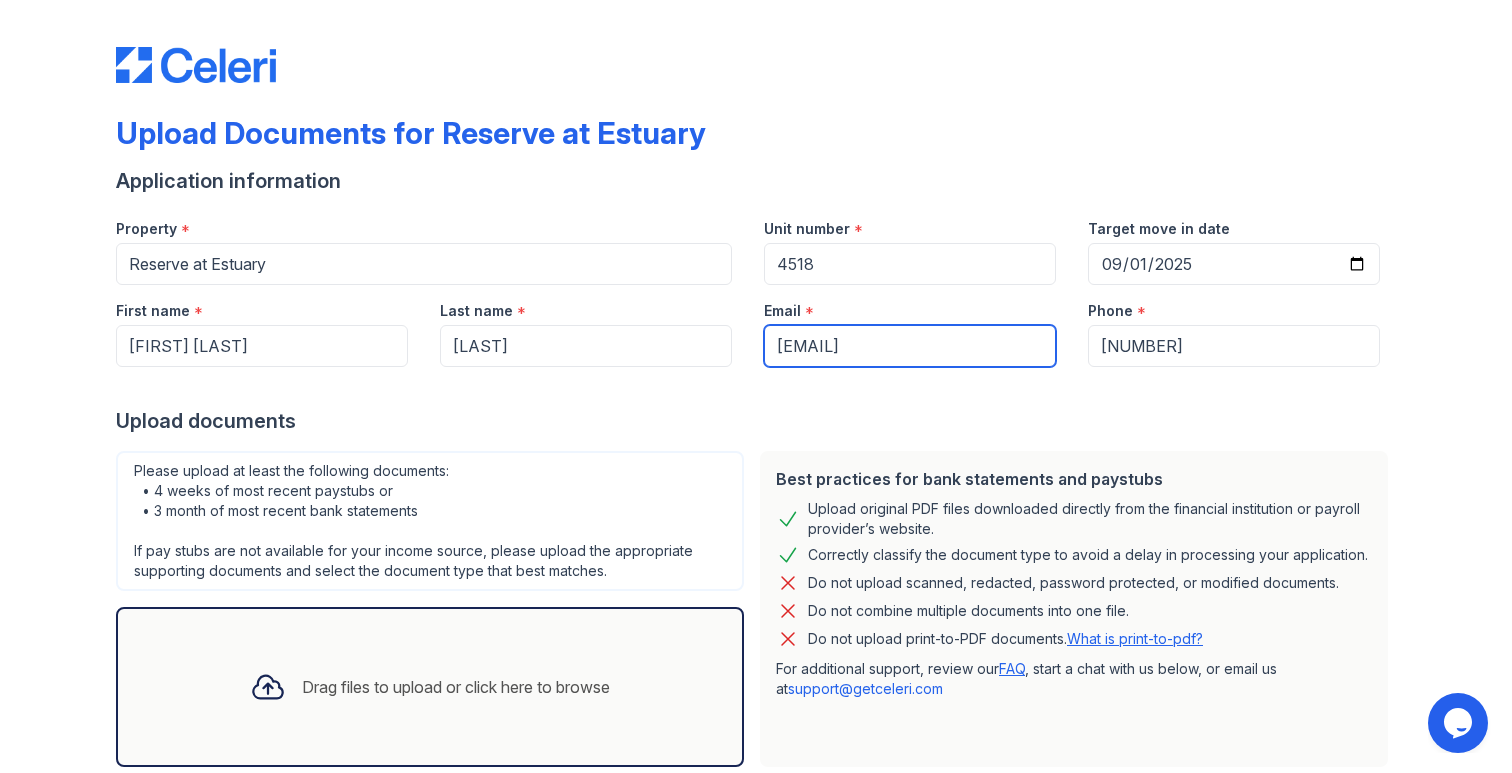 scroll, scrollTop: 119, scrollLeft: 0, axis: vertical 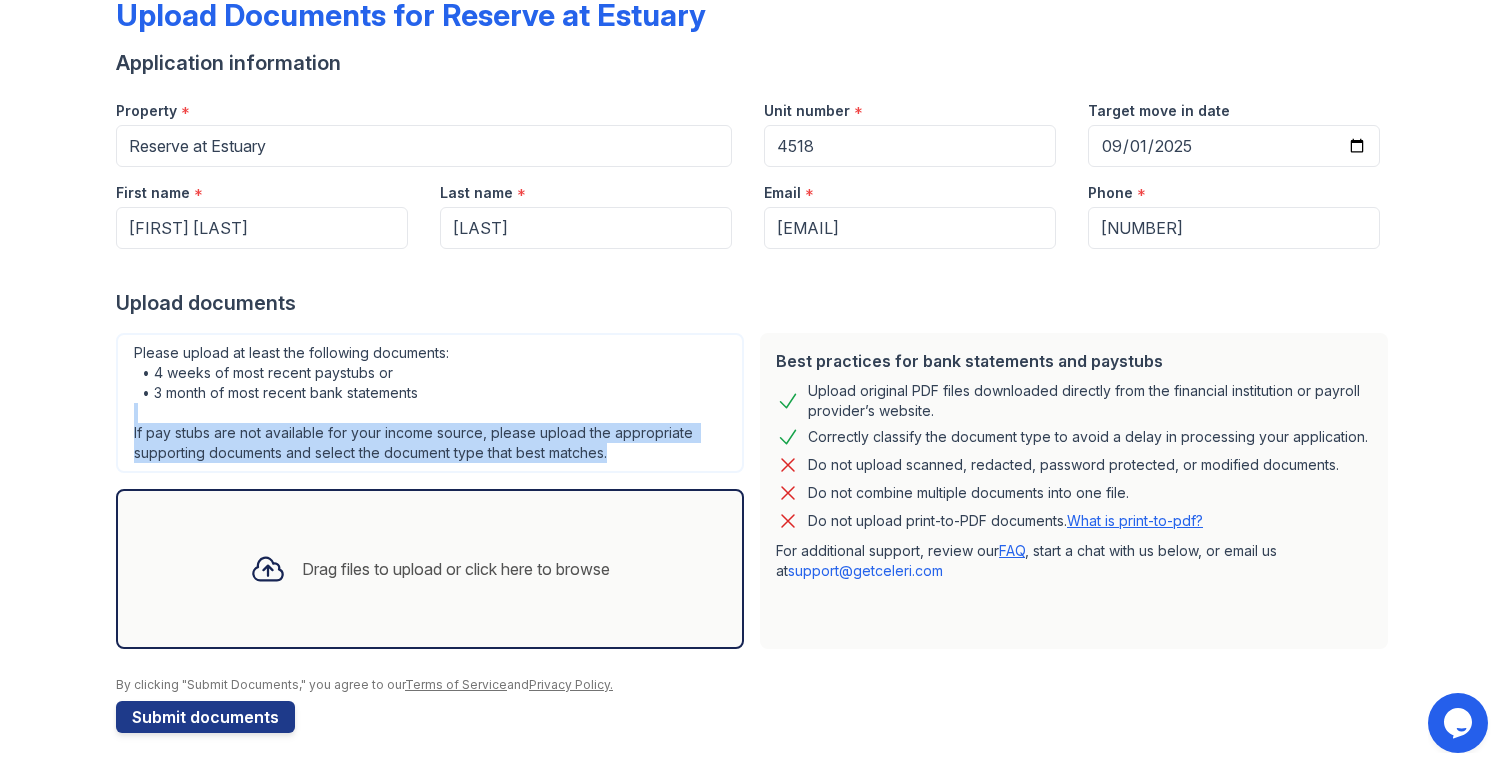 drag, startPoint x: 220, startPoint y: 421, endPoint x: 621, endPoint y: 444, distance: 401.65906 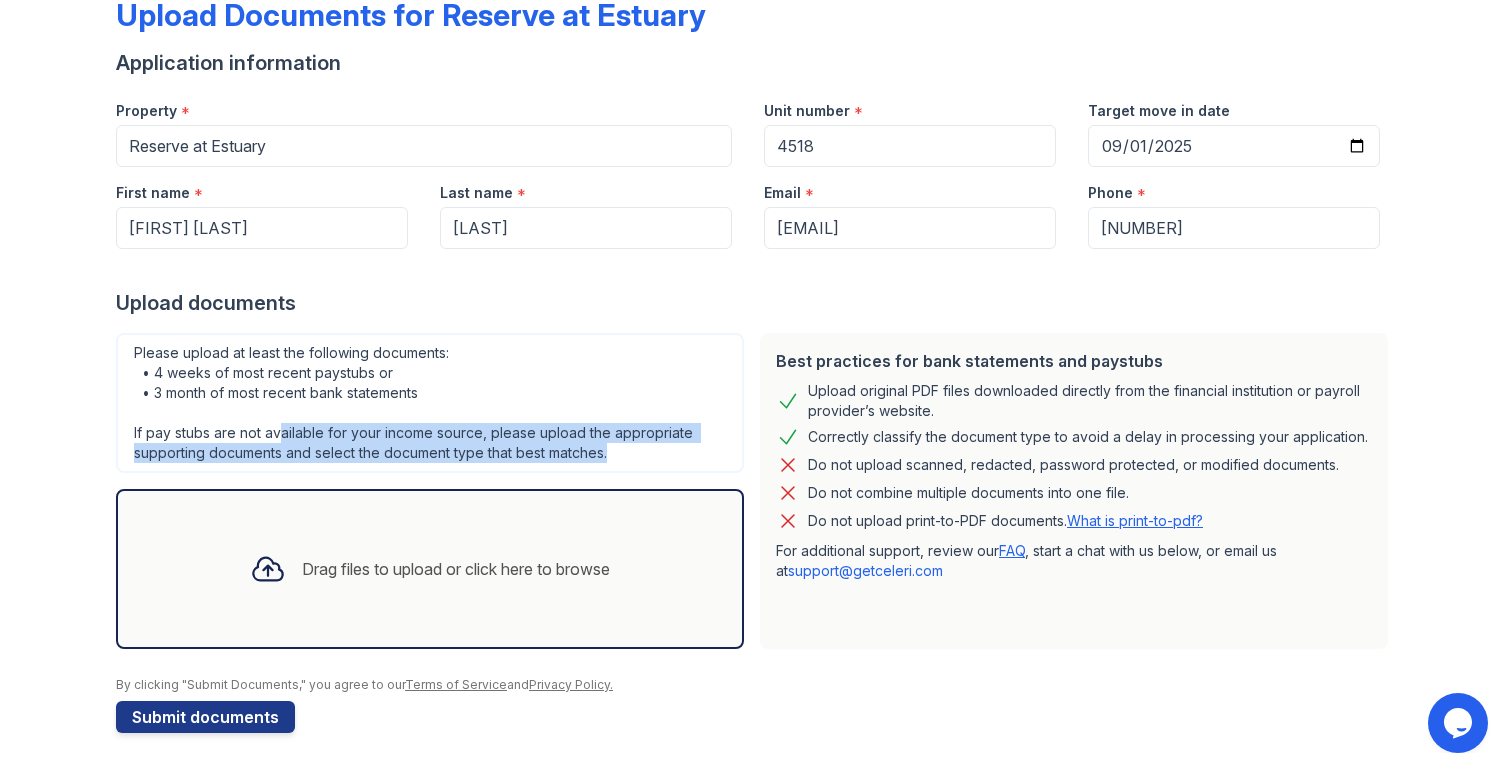 drag, startPoint x: 627, startPoint y: 458, endPoint x: 300, endPoint y: 425, distance: 328.66092 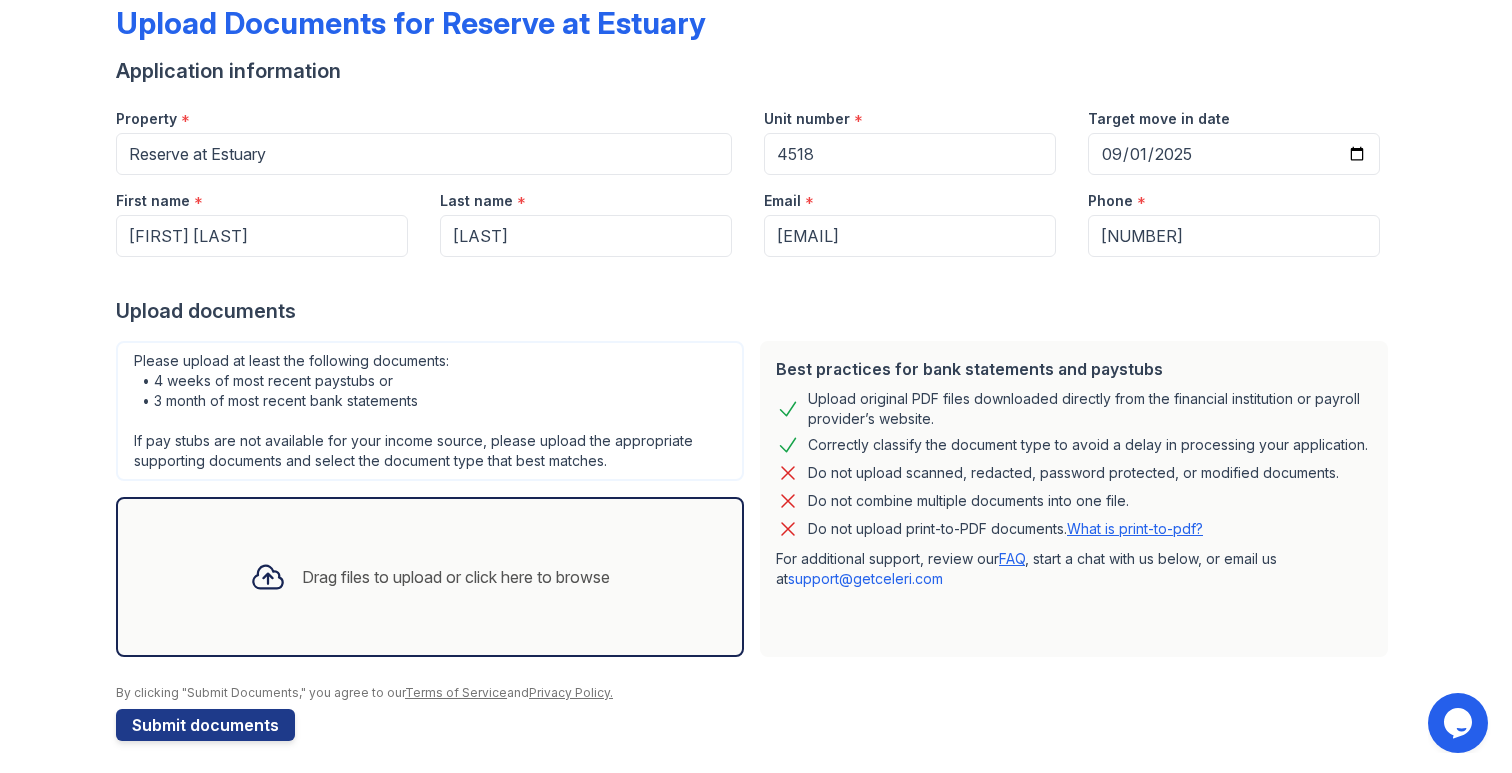scroll, scrollTop: 119, scrollLeft: 0, axis: vertical 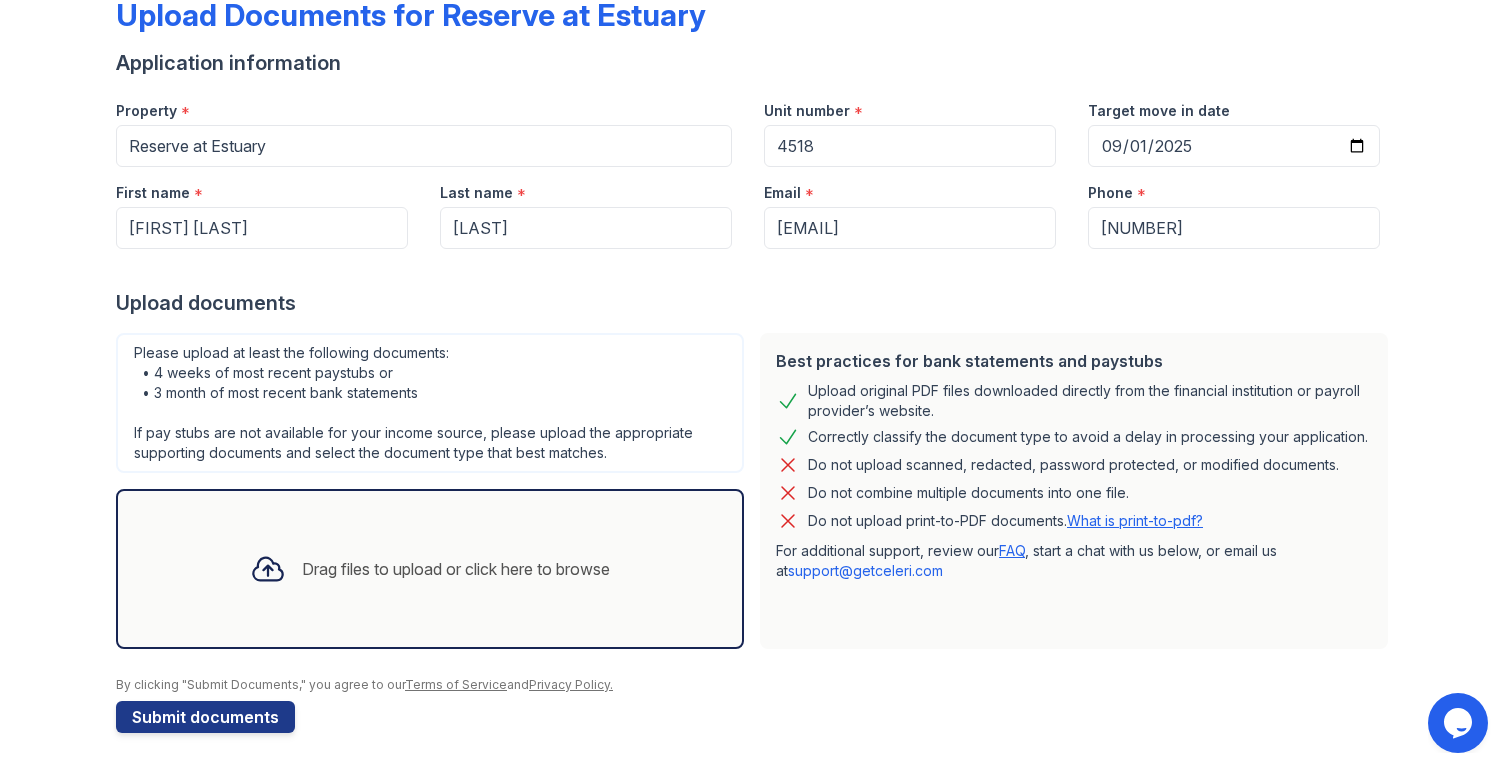 click on "Drag files to upload or click here to browse" at bounding box center [456, 569] 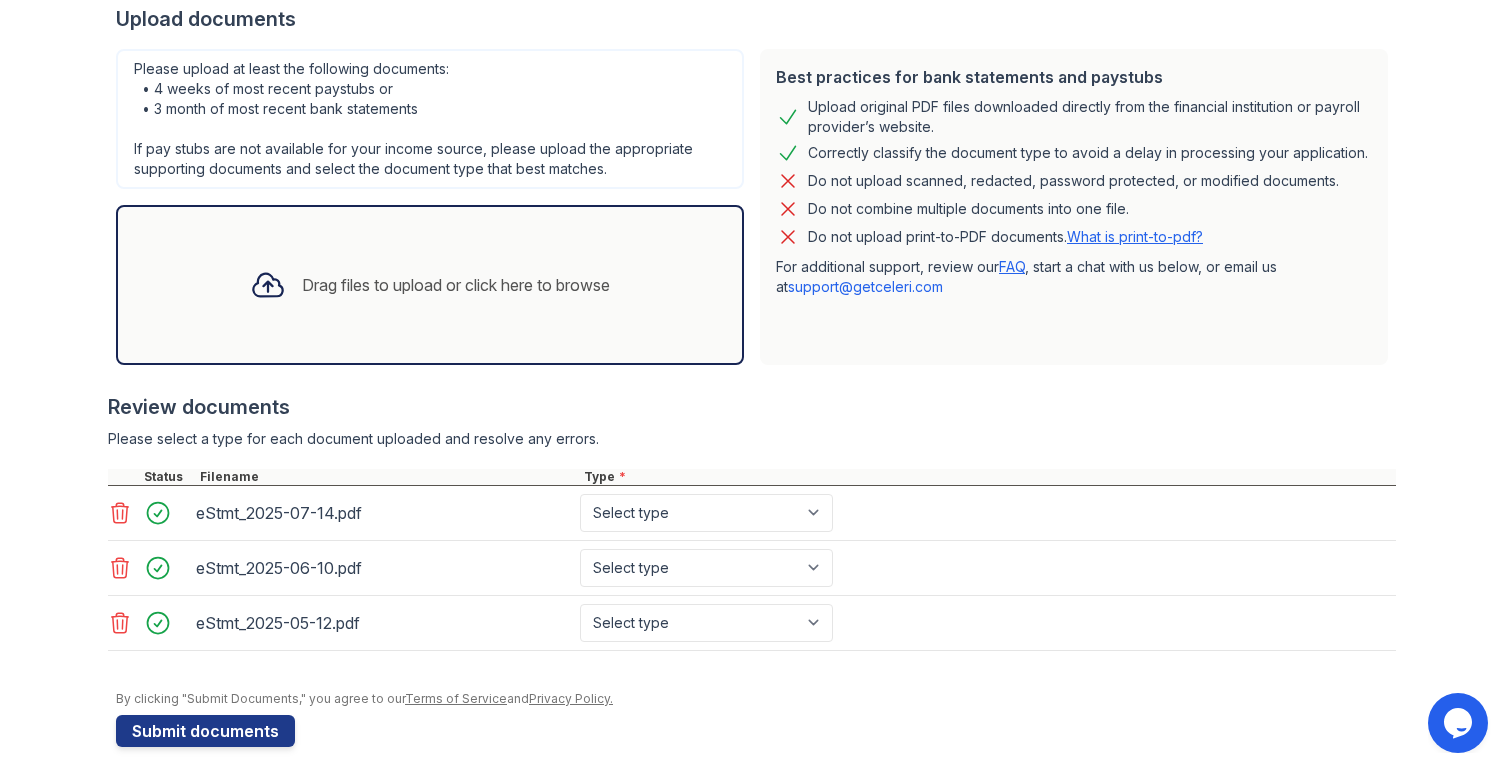 scroll, scrollTop: 417, scrollLeft: 0, axis: vertical 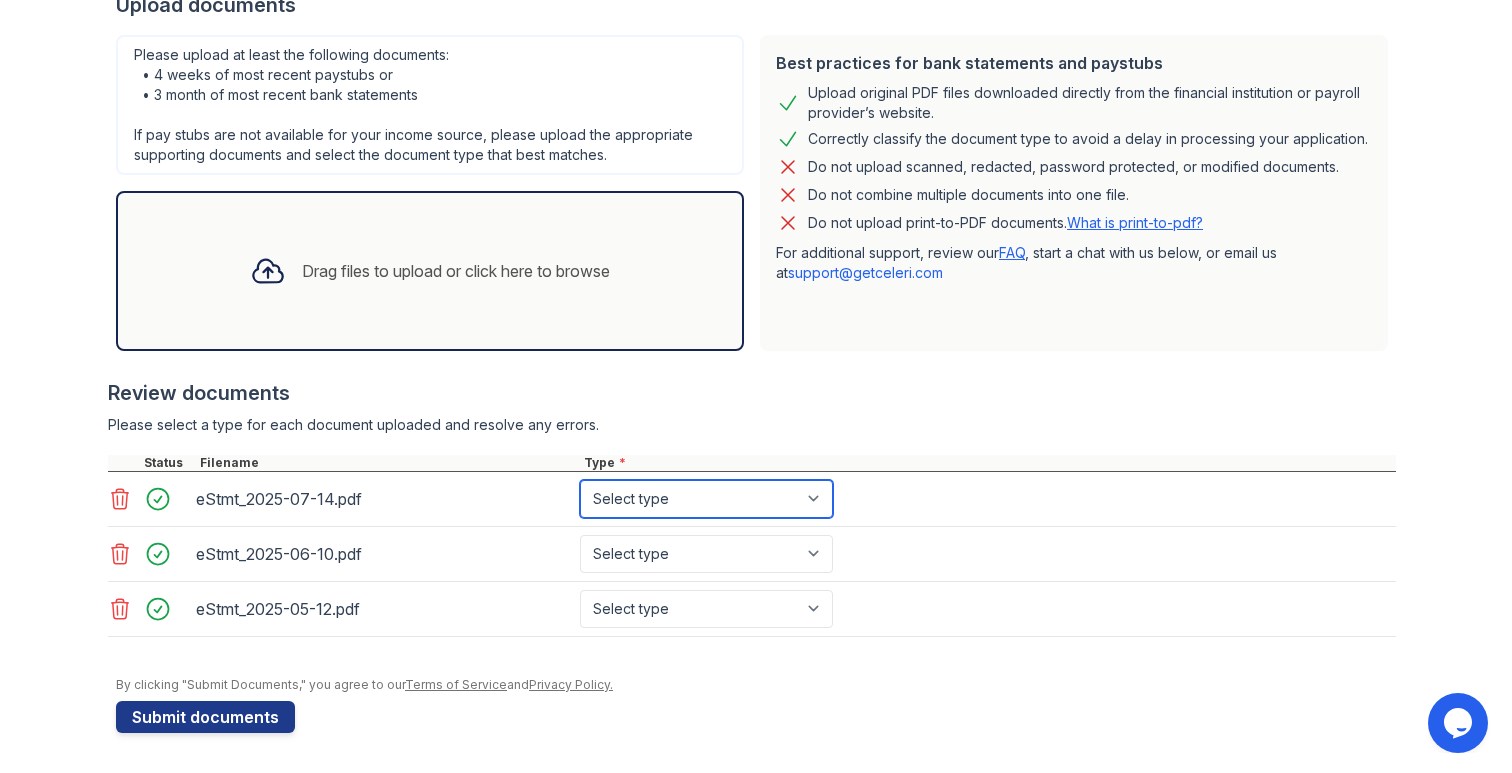 click on "Select type
Paystub
Bank Statement
Offer Letter
Tax Documents
Benefit Award Letter
Investment Account Statement
Other" at bounding box center (706, 499) 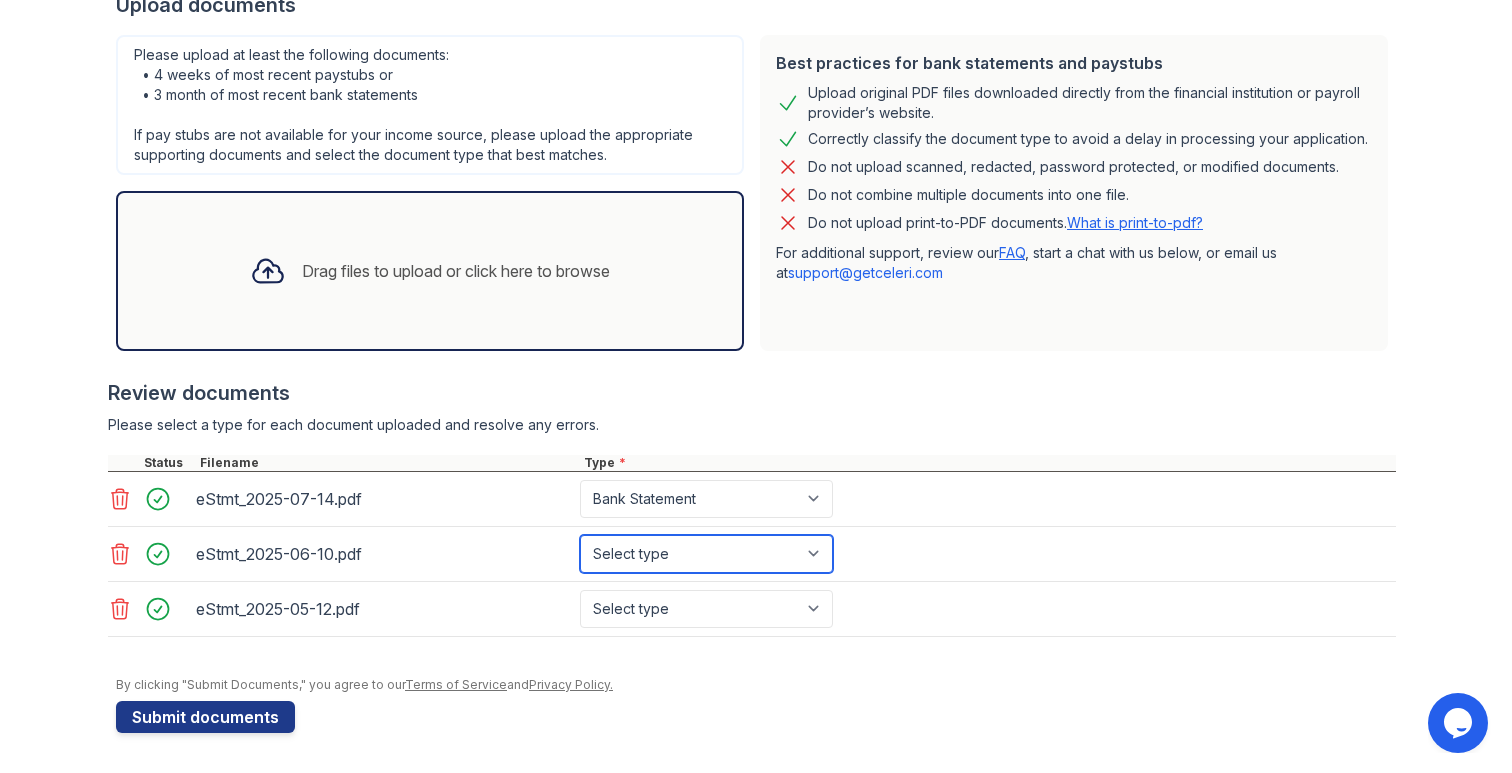 click on "Select type
Paystub
Bank Statement
Offer Letter
Tax Documents
Benefit Award Letter
Investment Account Statement
Other" at bounding box center [706, 554] 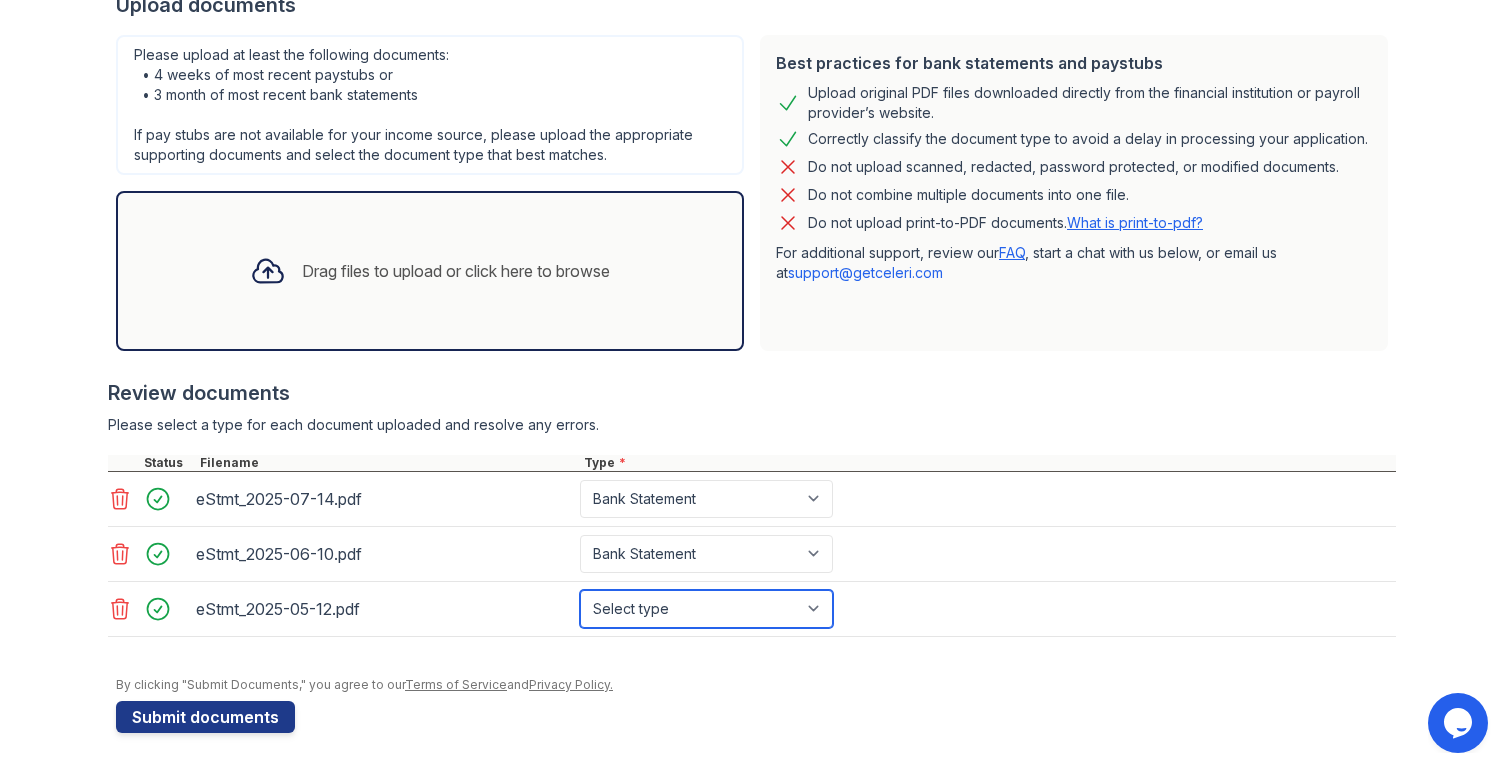 click on "Select type
Paystub
Bank Statement
Offer Letter
Tax Documents
Benefit Award Letter
Investment Account Statement
Other" at bounding box center (706, 609) 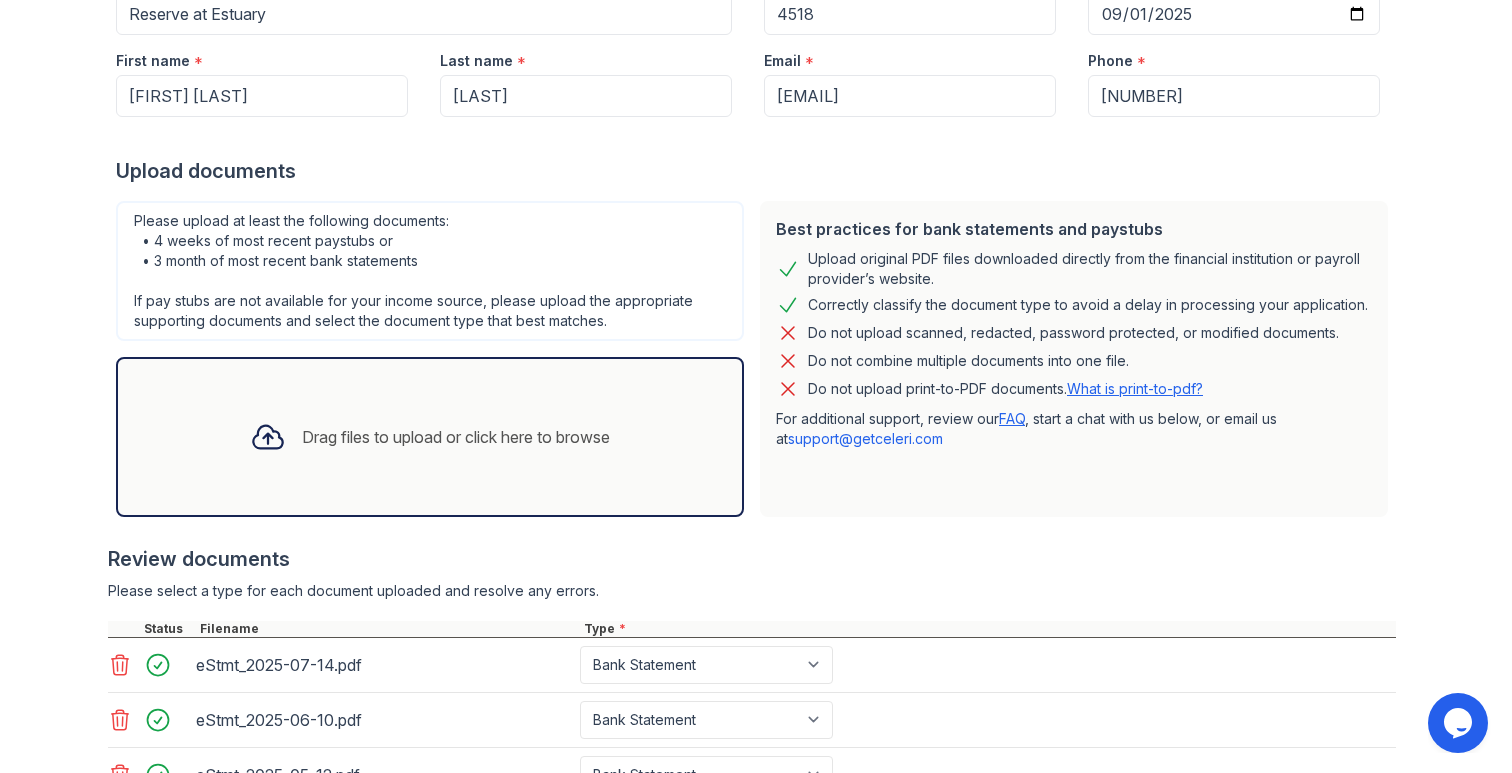 click on "Best practices for bank statements and paystubs
Upload original PDF files downloaded directly from the financial institution or payroll provider’s website.
Correctly classify the document type to avoid a delay in processing your application.
Do not upload scanned, redacted, password protected, or modified documents.
Do not combine multiple documents into one file.
Do not upload print-to-PDF documents.
What is print-to-pdf?
For additional support, review our
FAQ ,
start a chat with us below, or email us at
[EMAIL]" at bounding box center (1074, 359) 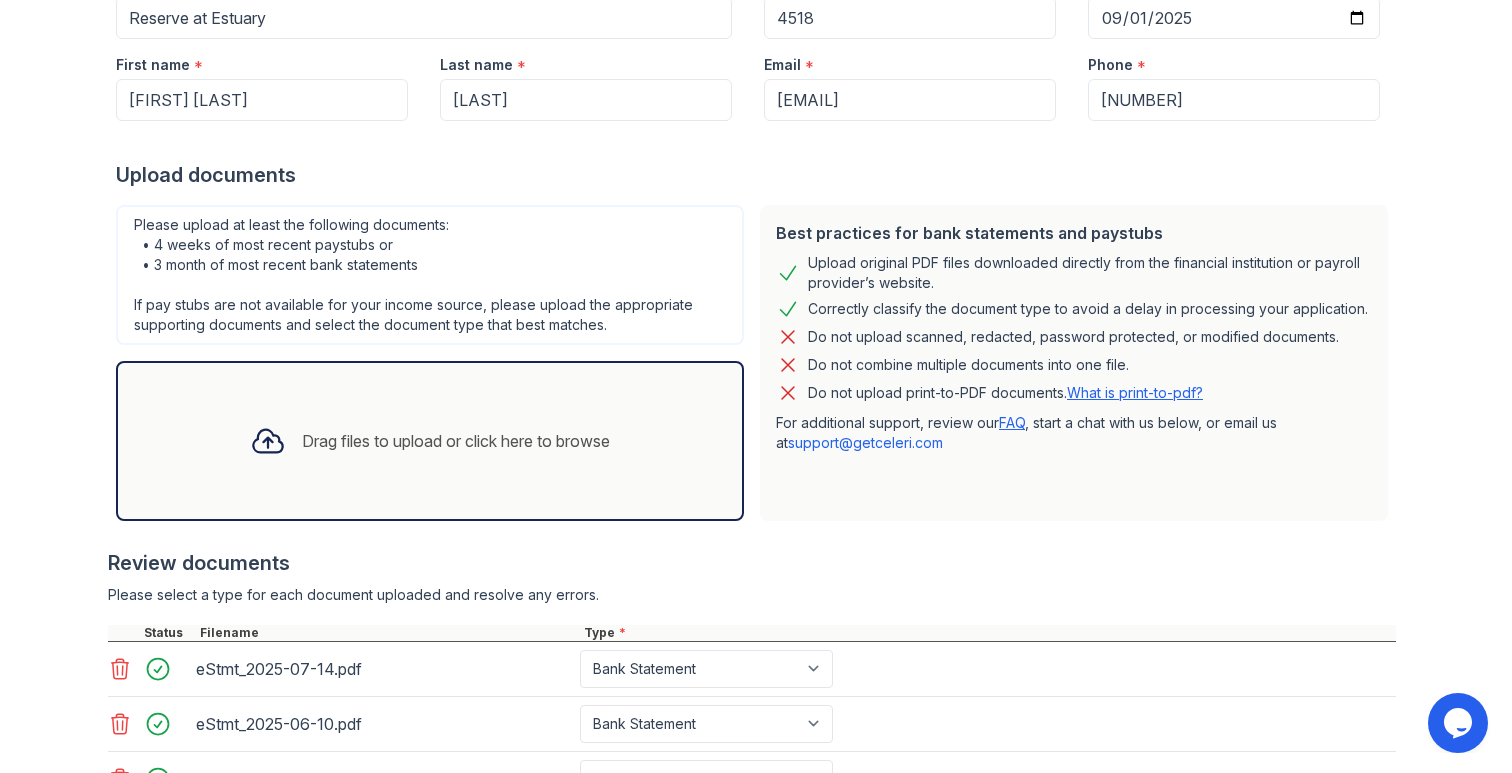 scroll, scrollTop: 265, scrollLeft: 0, axis: vertical 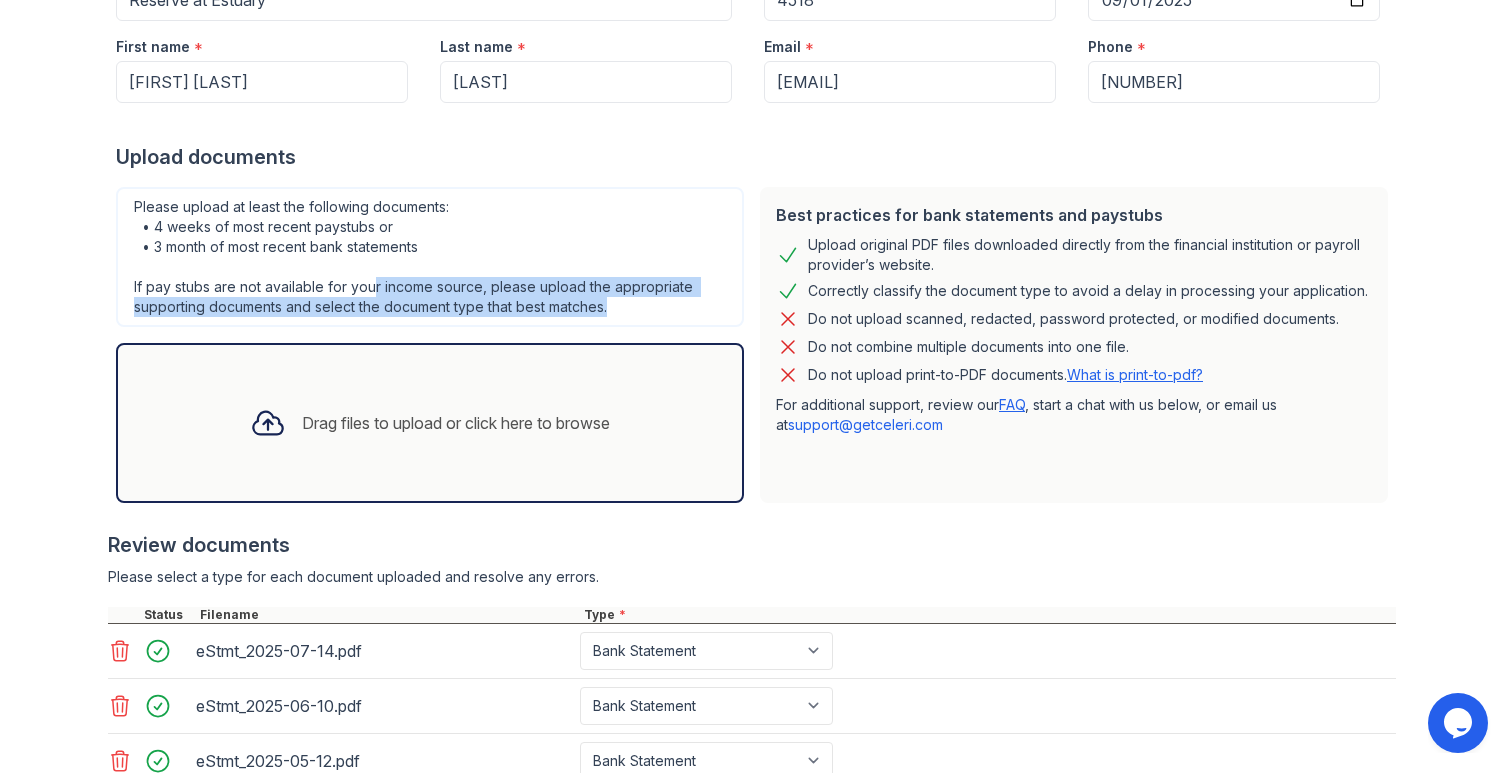 drag, startPoint x: 374, startPoint y: 280, endPoint x: 626, endPoint y: 304, distance: 253.14027 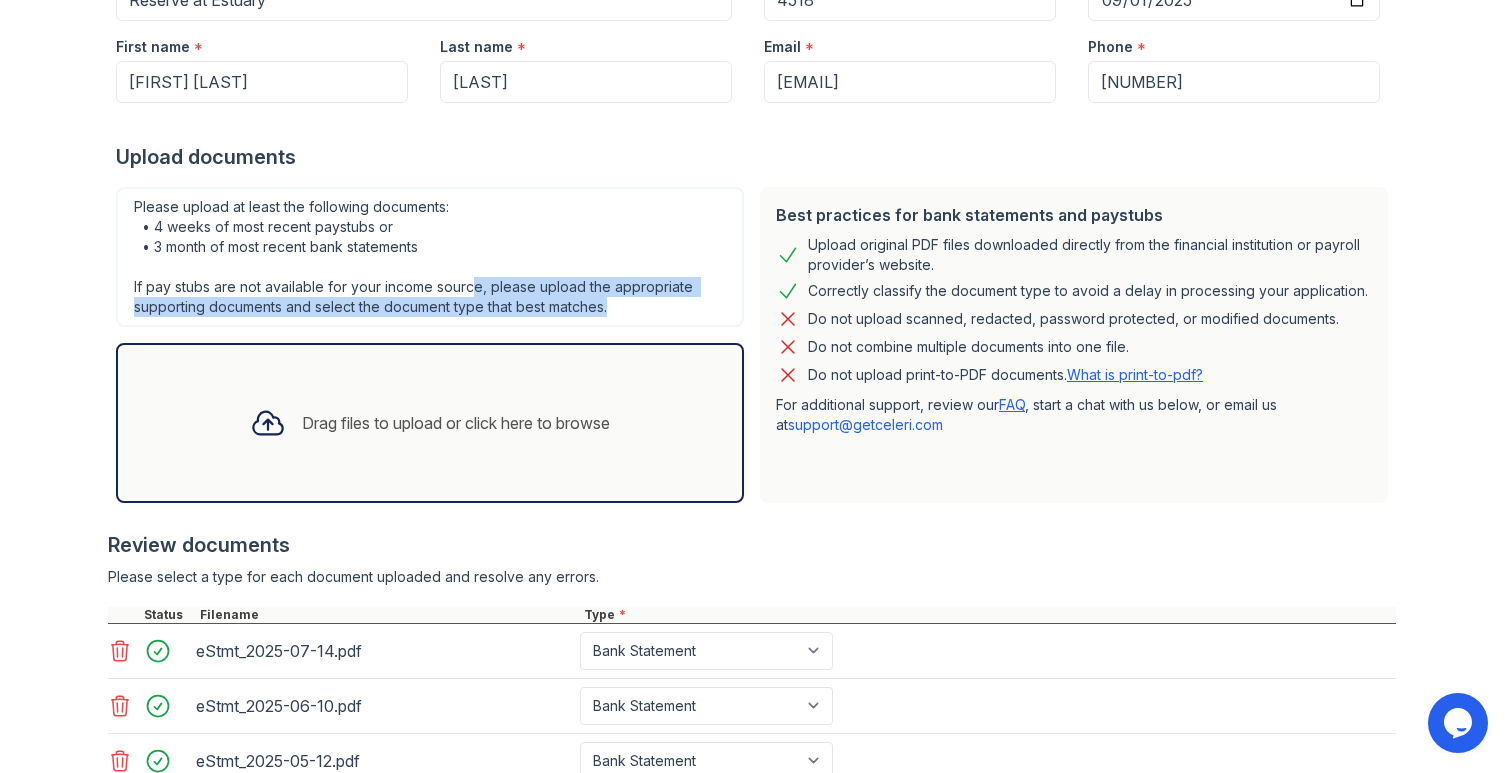 drag, startPoint x: 625, startPoint y: 303, endPoint x: 475, endPoint y: 284, distance: 151.19855 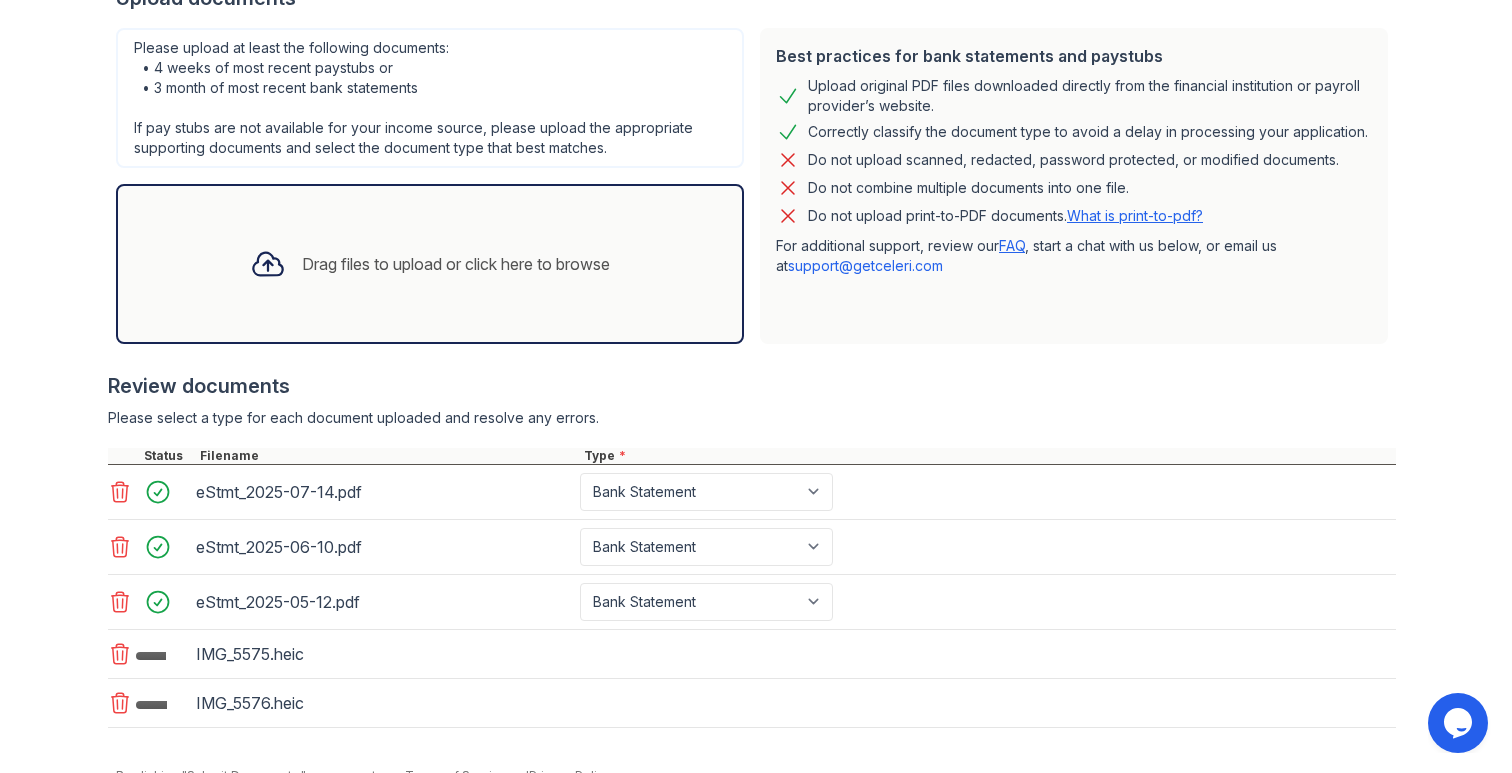 scroll, scrollTop: 515, scrollLeft: 0, axis: vertical 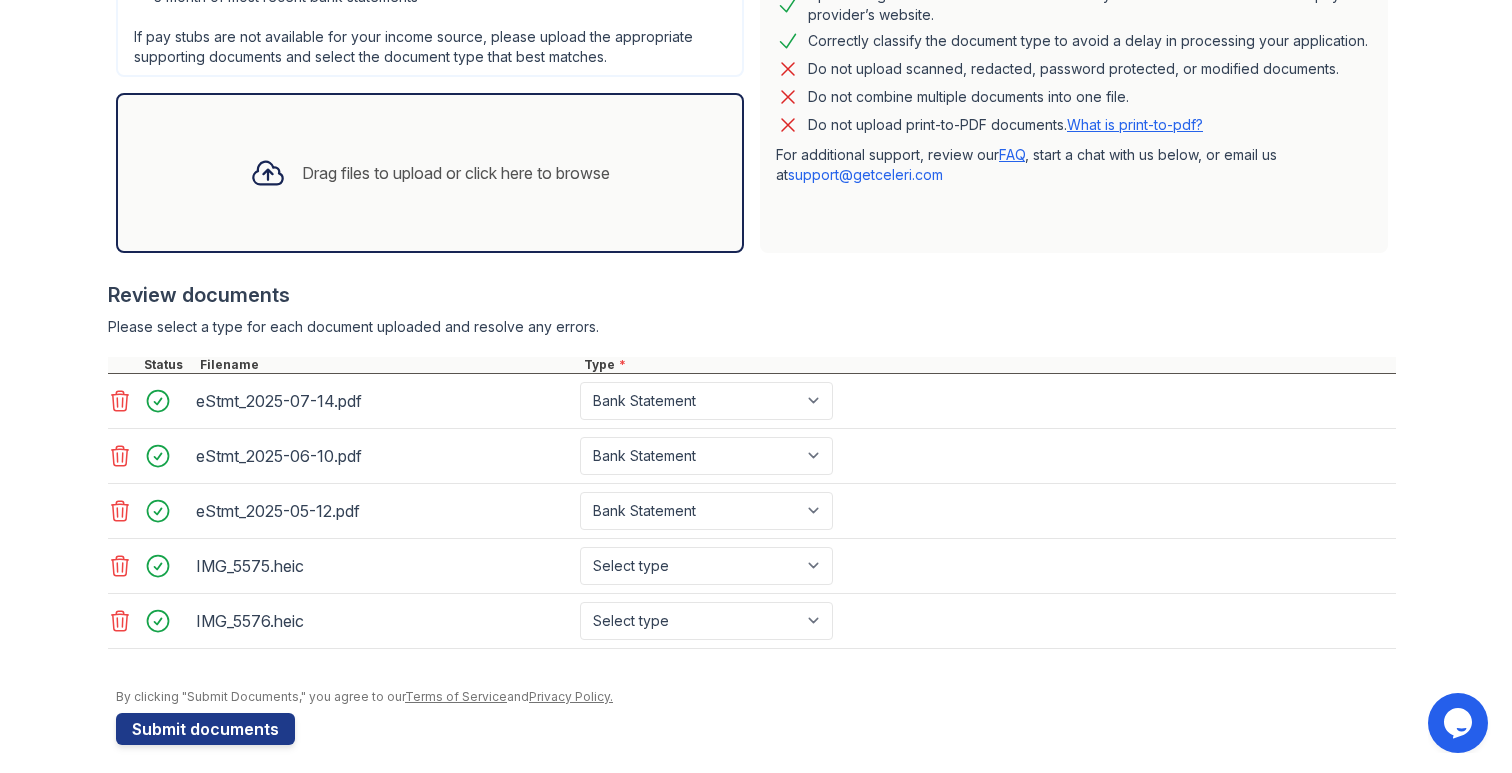 click on "Best practices for bank statements and paystubs
Upload original PDF files downloaded directly from the financial institution or payroll provider’s website.
Correctly classify the document type to avoid a delay in processing your application.
Do not upload scanned, redacted, password protected, or modified documents.
Do not combine multiple documents into one file.
Do not upload print-to-PDF documents.
What is print-to-pdf?
For additional support, review our
FAQ ,
start a chat with us below, or email us at
[EMAIL]" at bounding box center (1074, 95) 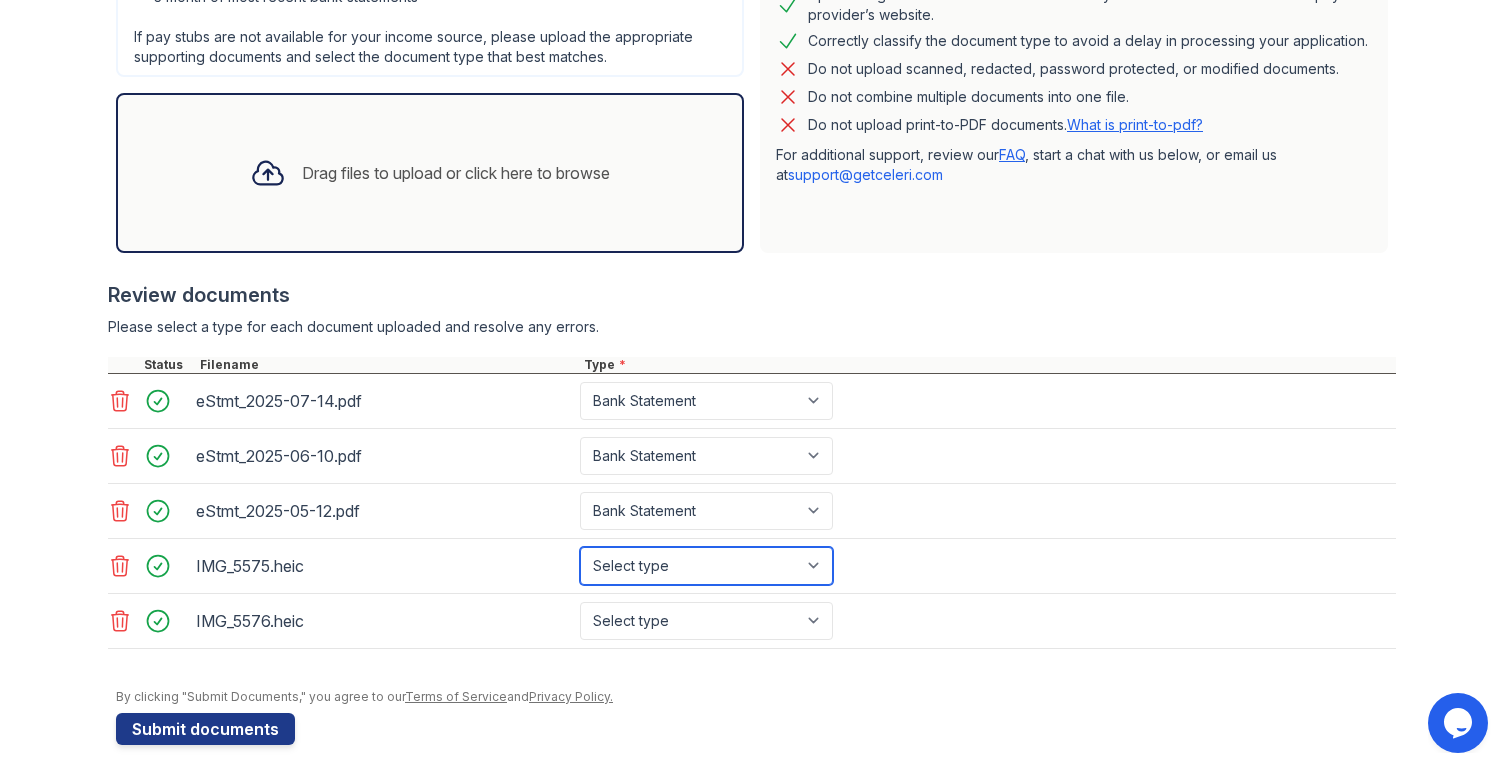 click on "Select type
Paystub
Bank Statement
Offer Letter
Tax Documents
Benefit Award Letter
Investment Account Statement
Other" at bounding box center (706, 566) 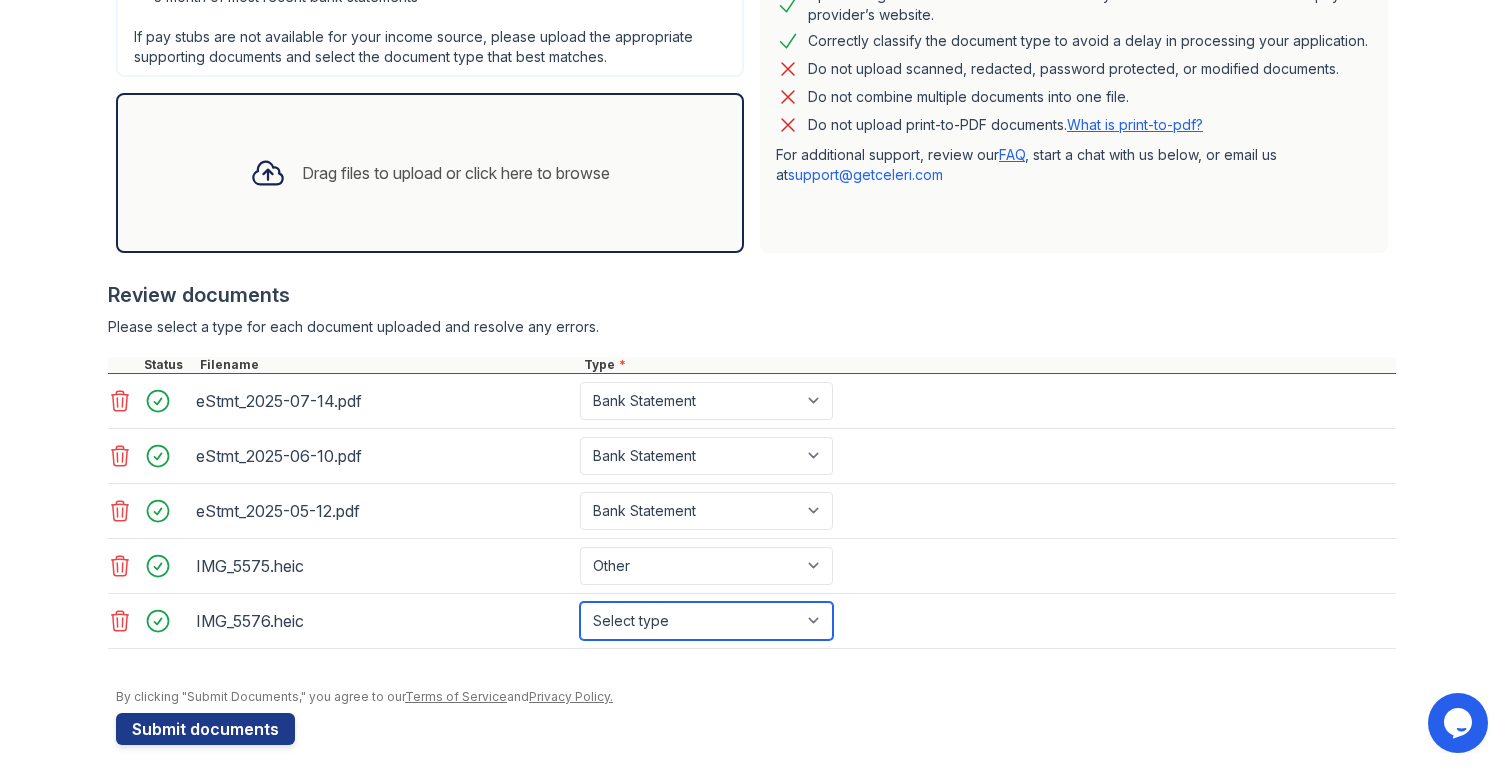 click on "Select type
Paystub
Bank Statement
Offer Letter
Tax Documents
Benefit Award Letter
Investment Account Statement
Other" at bounding box center (706, 621) 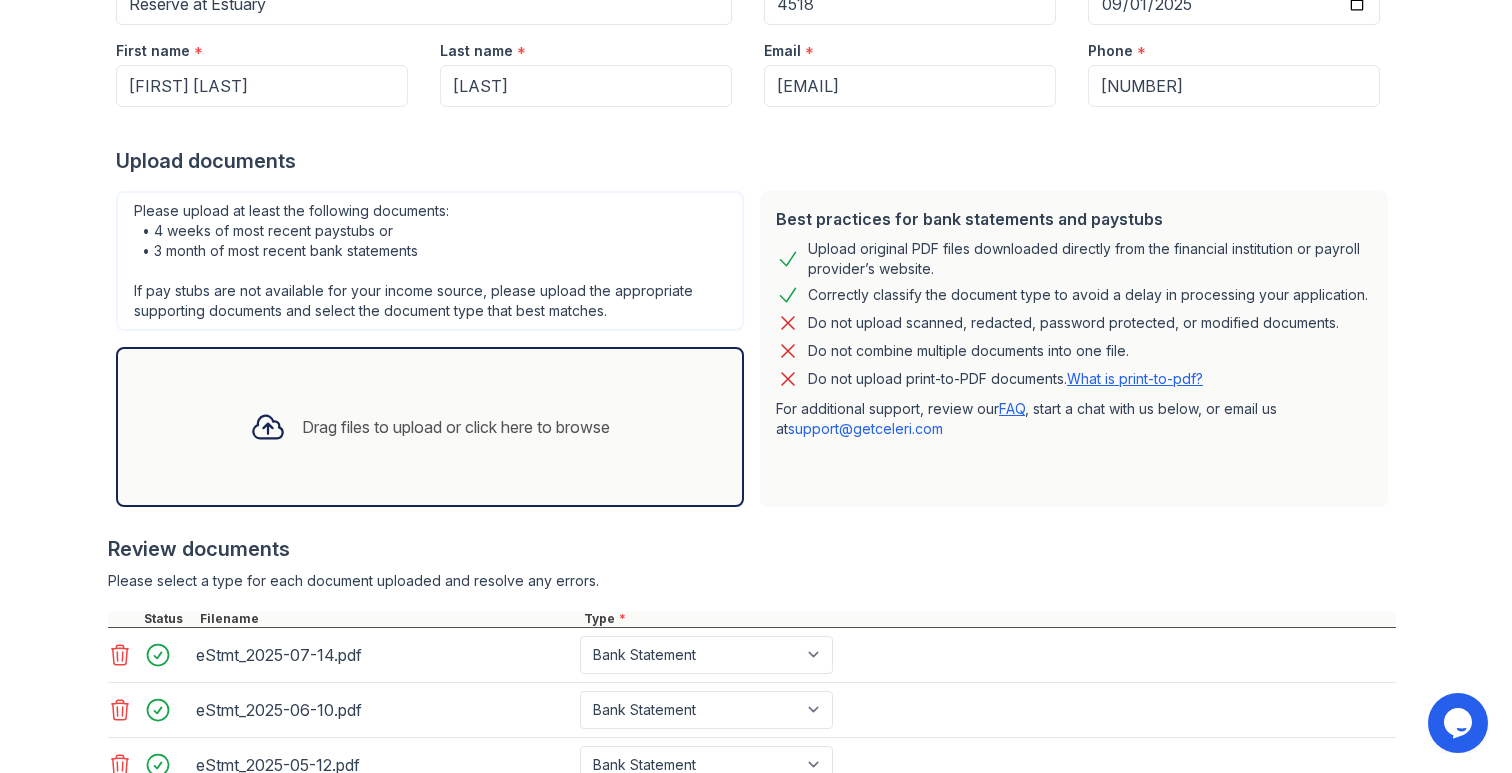 scroll, scrollTop: 194, scrollLeft: 0, axis: vertical 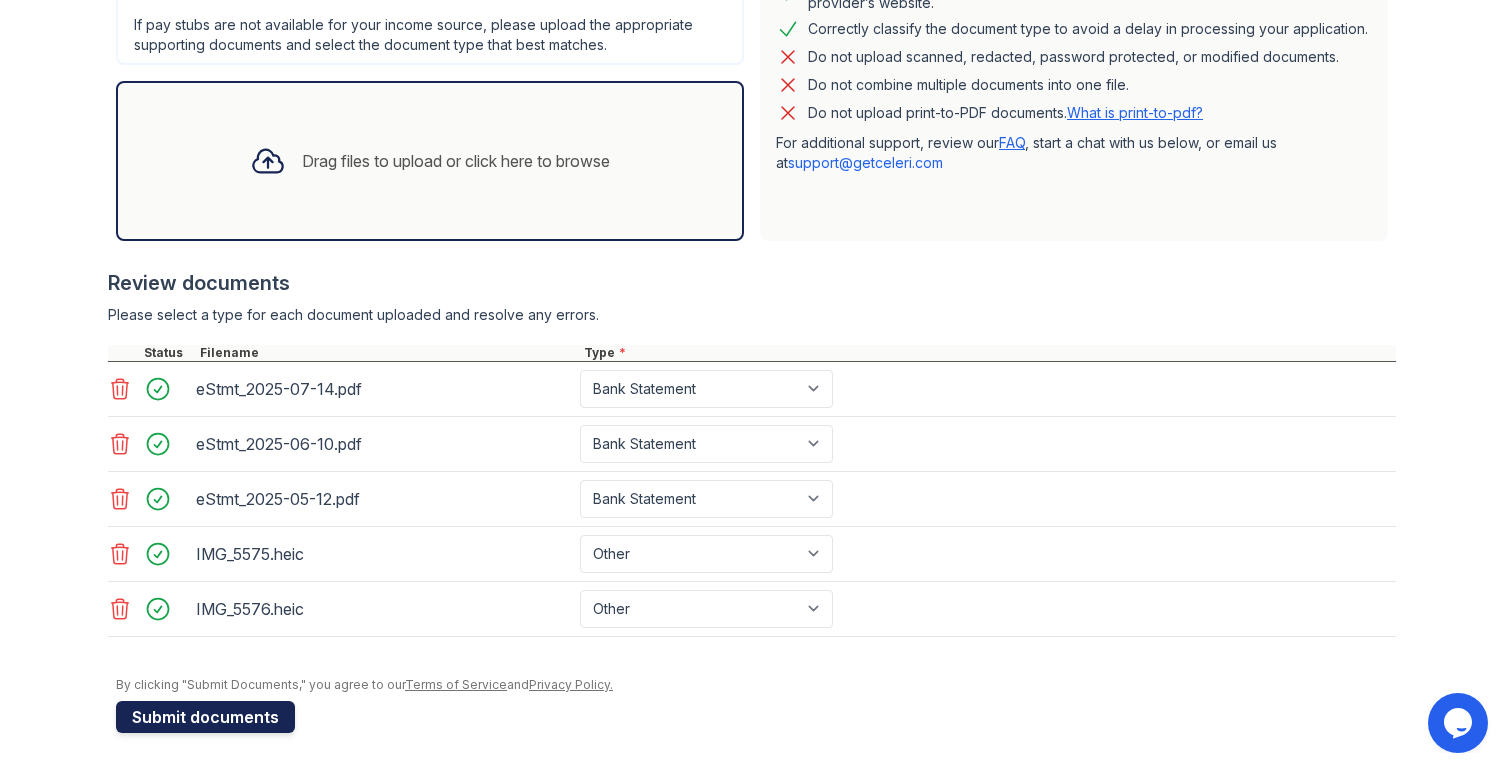 click on "Submit documents" at bounding box center (205, 717) 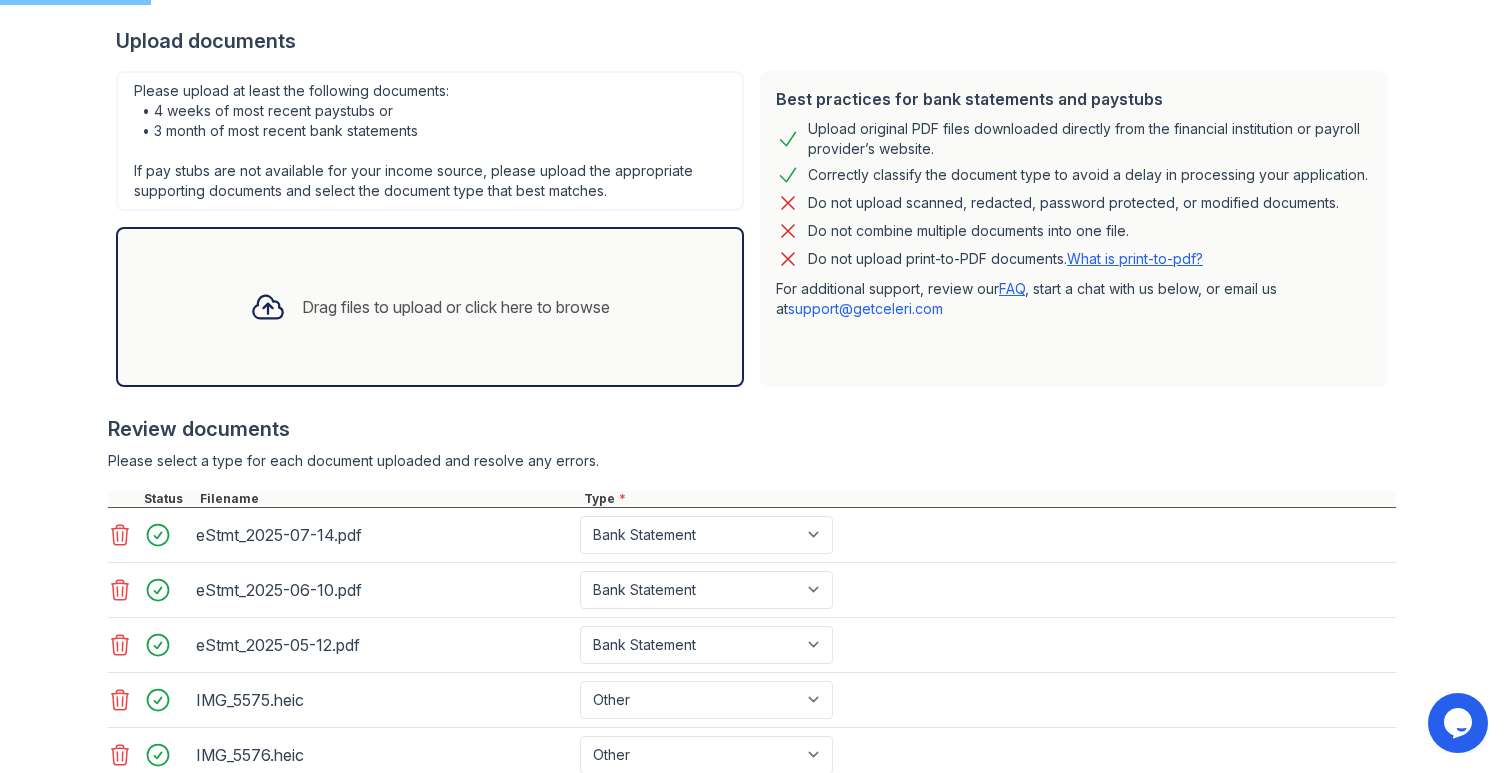 scroll, scrollTop: 0, scrollLeft: 0, axis: both 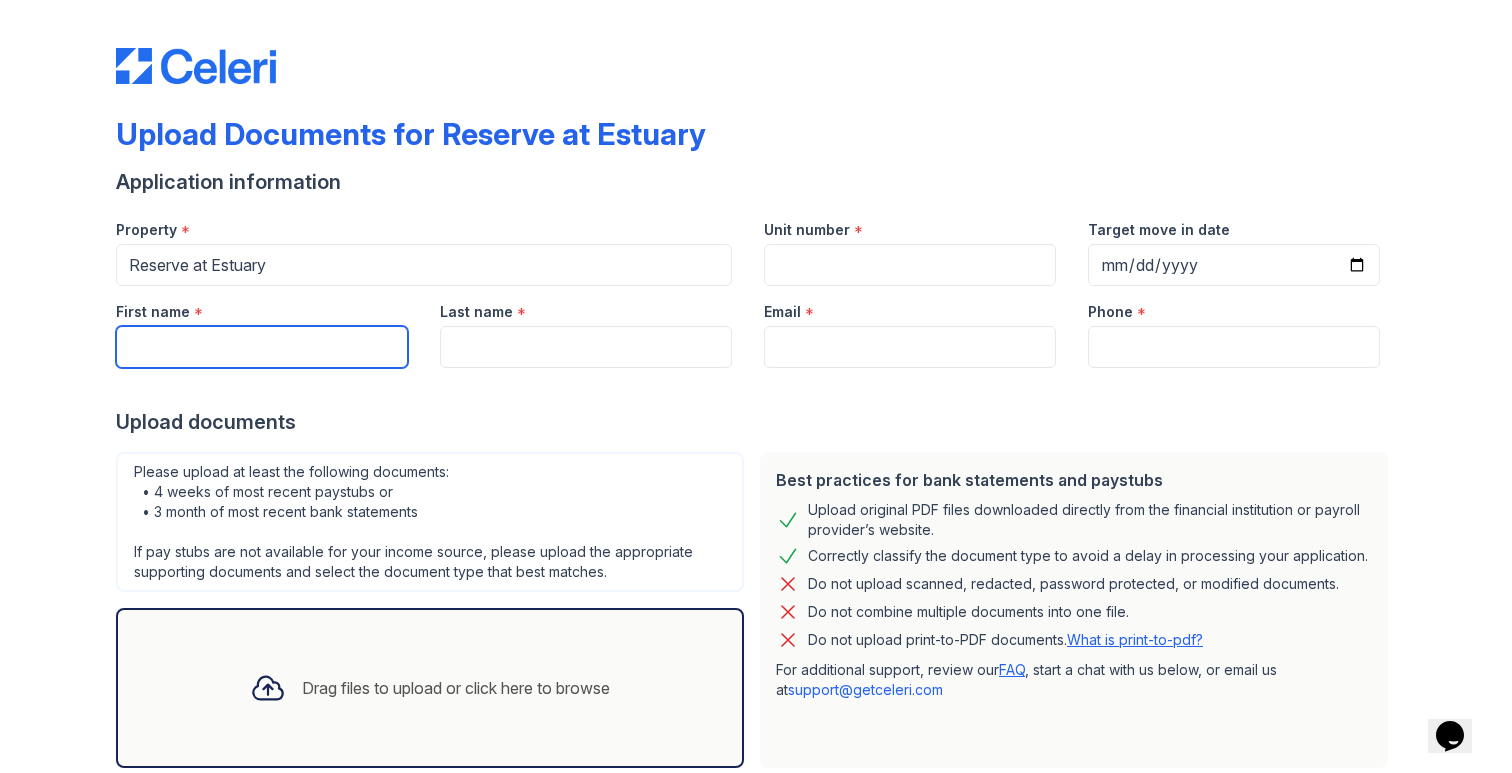 click on "First name" at bounding box center [262, 347] 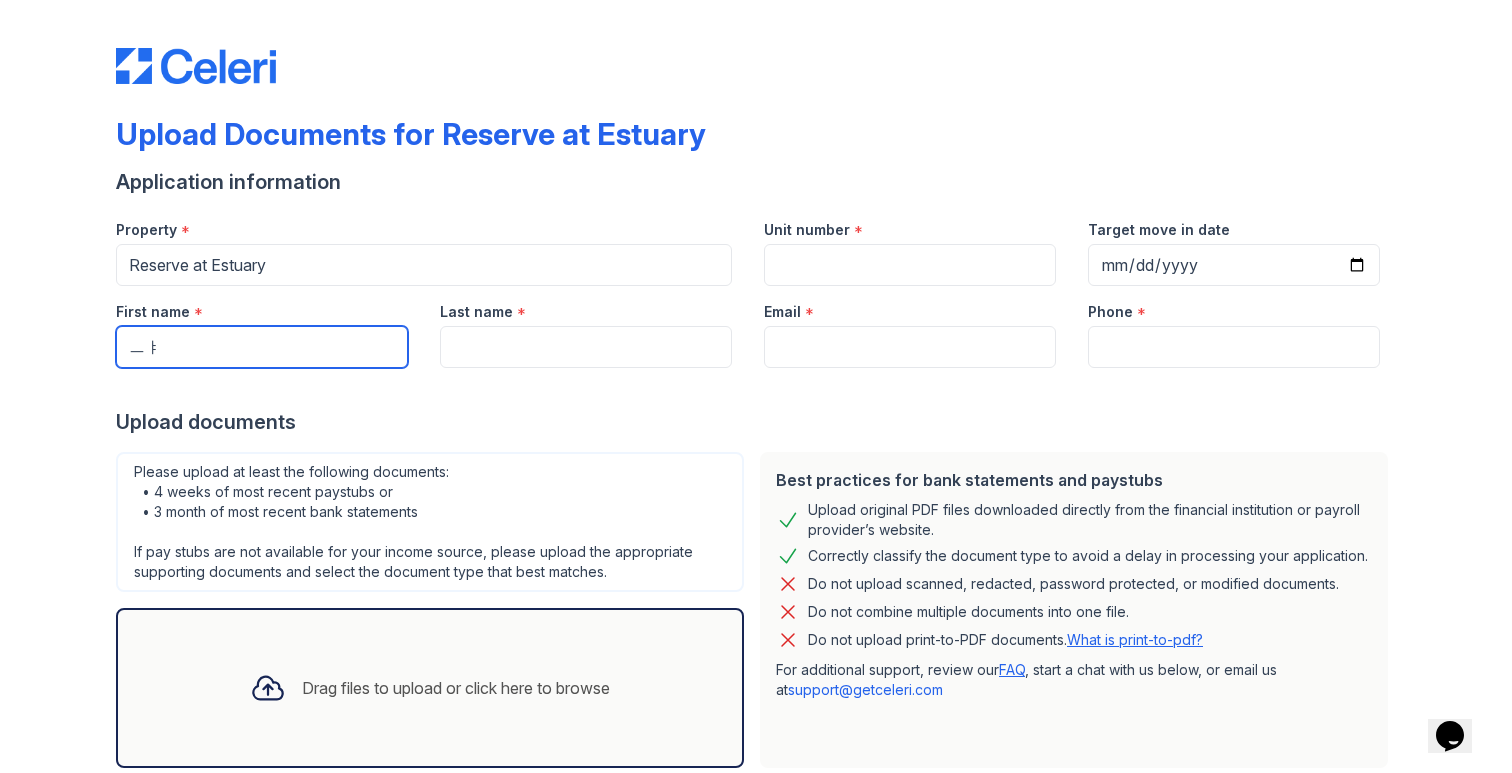 type on "ㅡ" 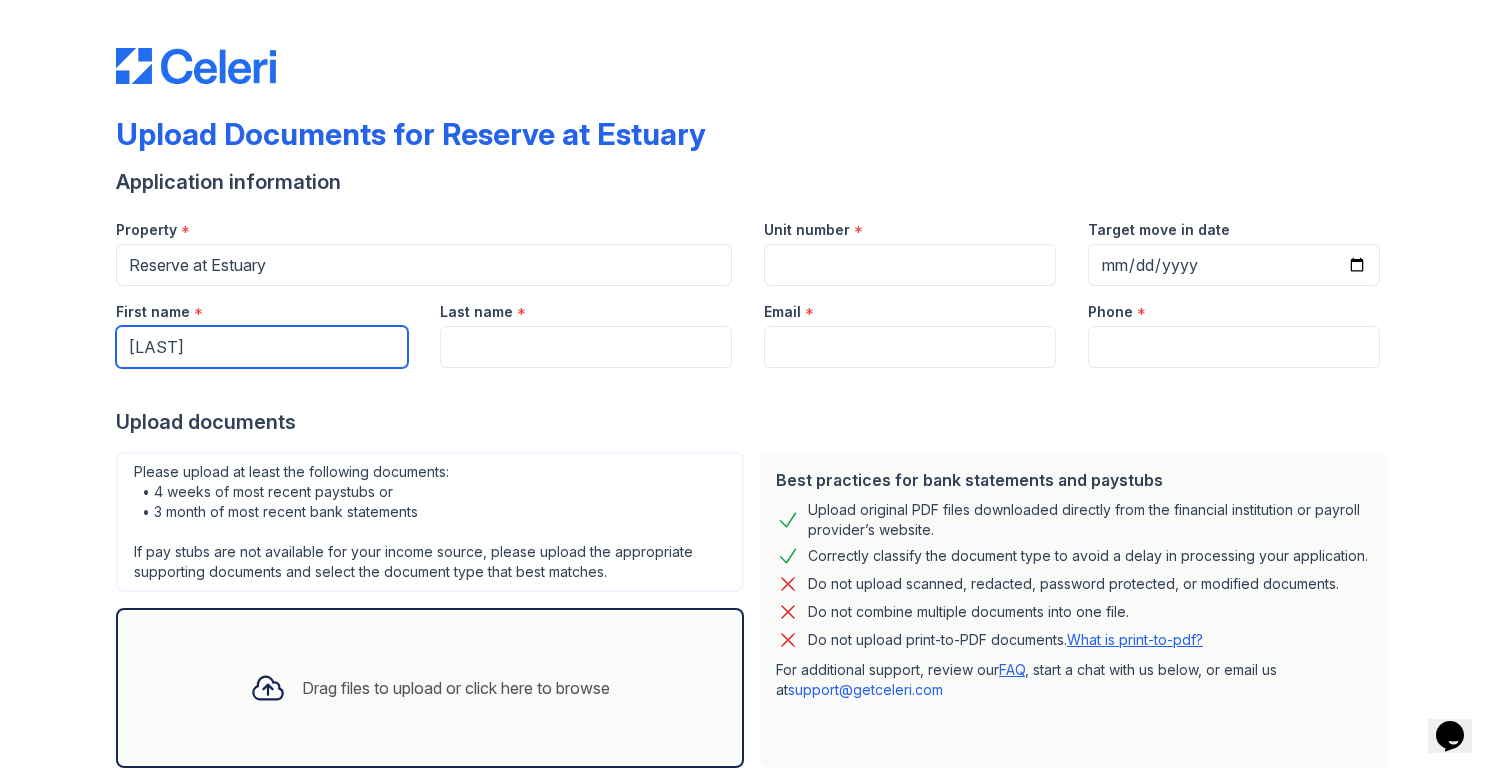 type on "Minchul" 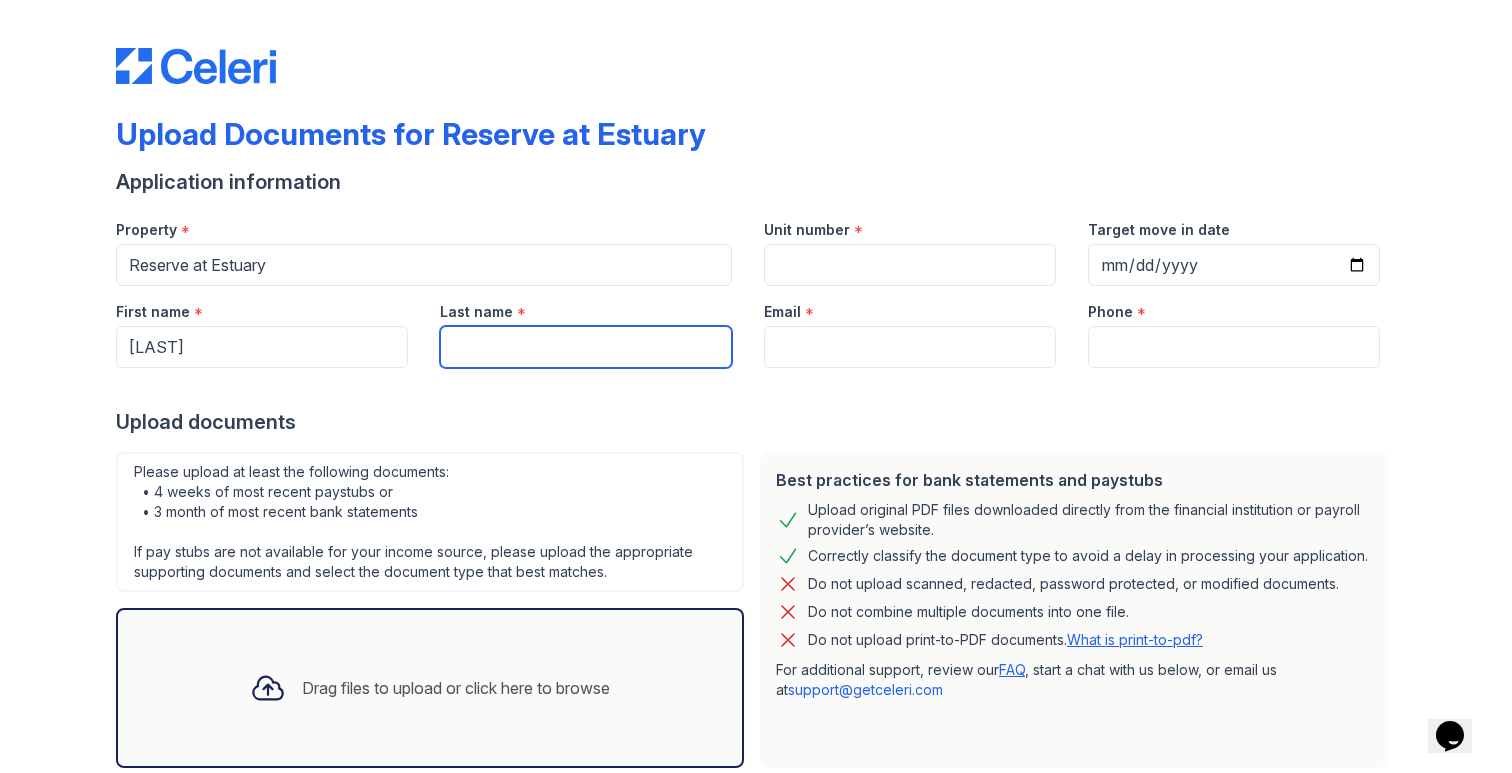 click on "Last name" at bounding box center [586, 347] 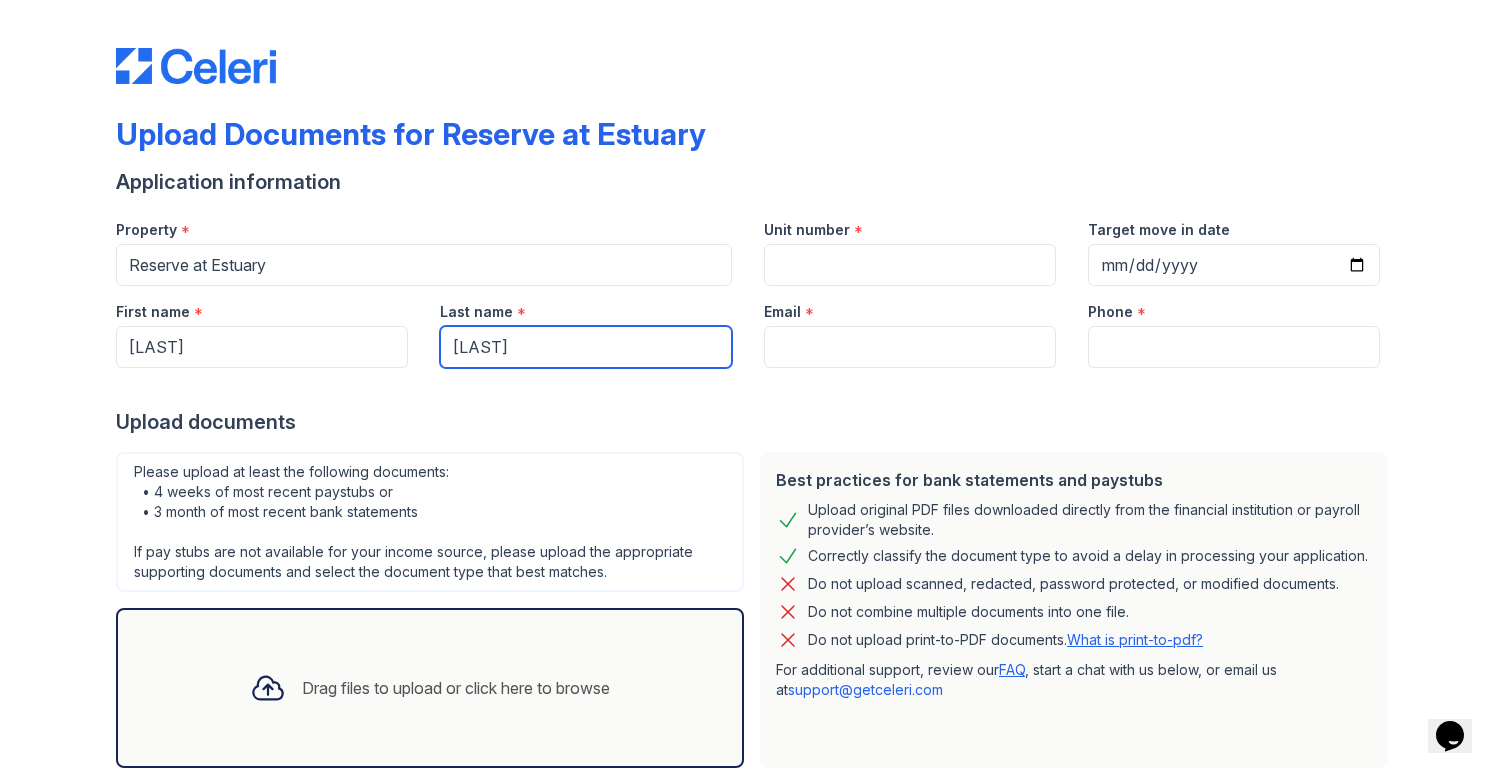 type on "[LAST]" 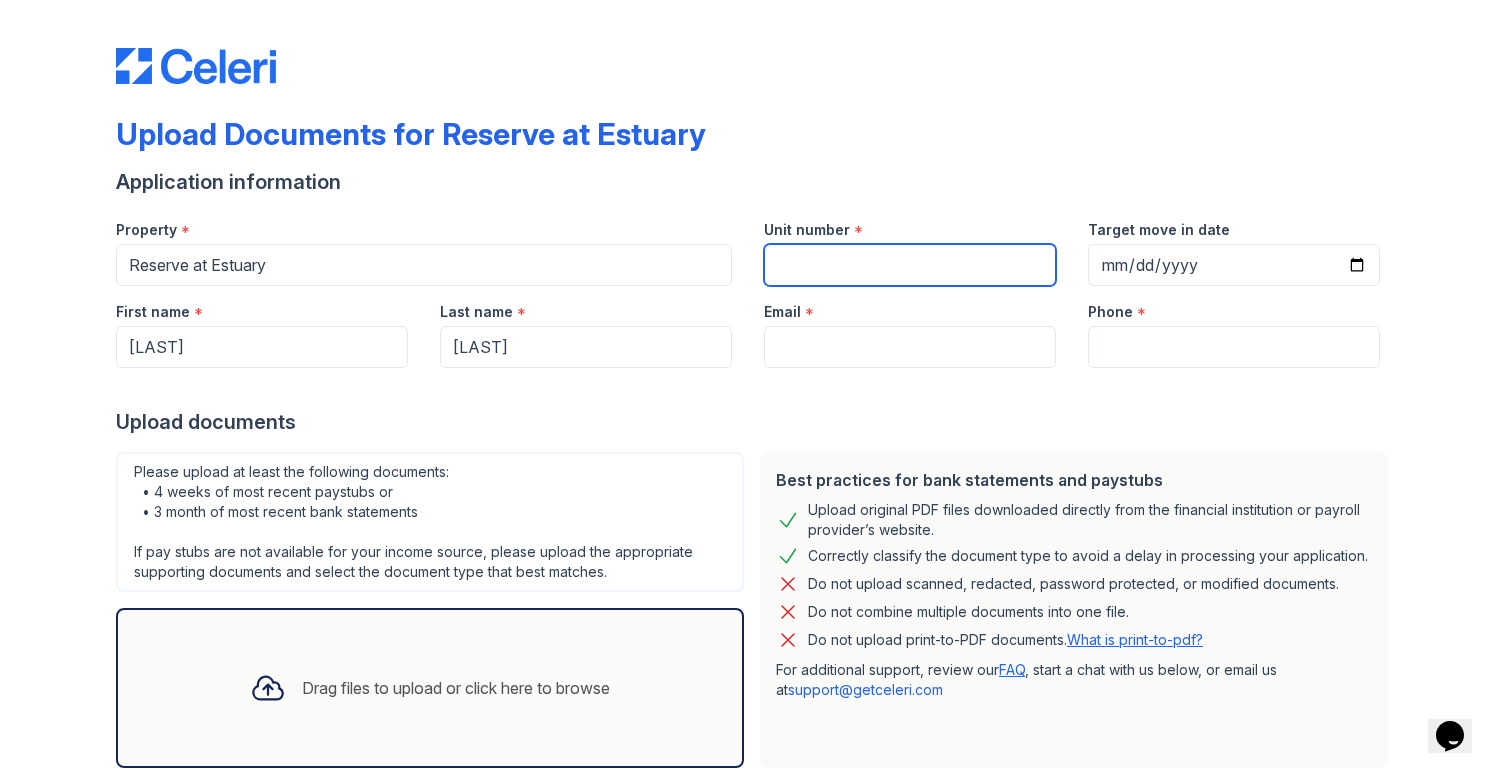 click on "Unit number" at bounding box center (910, 265) 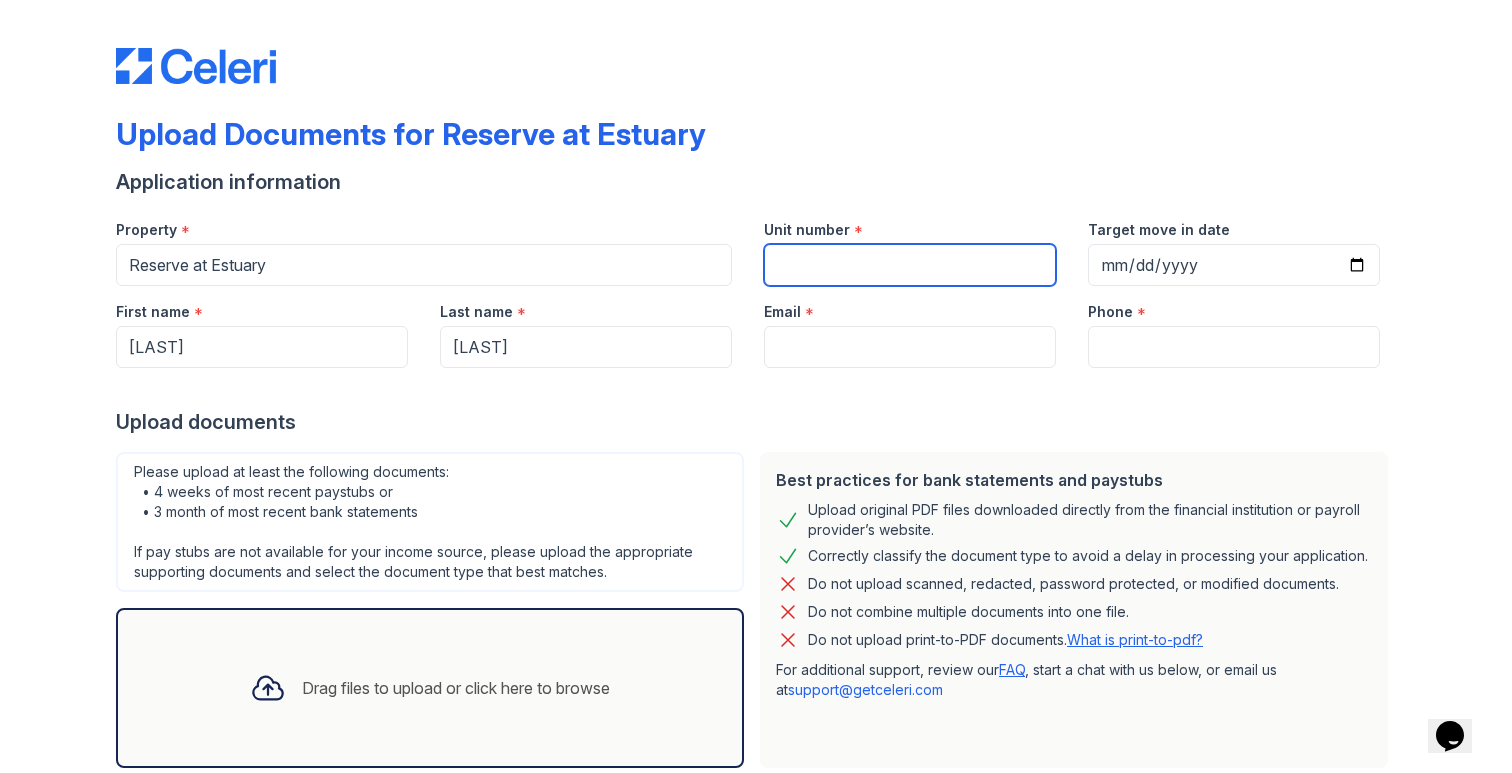 type on "4518" 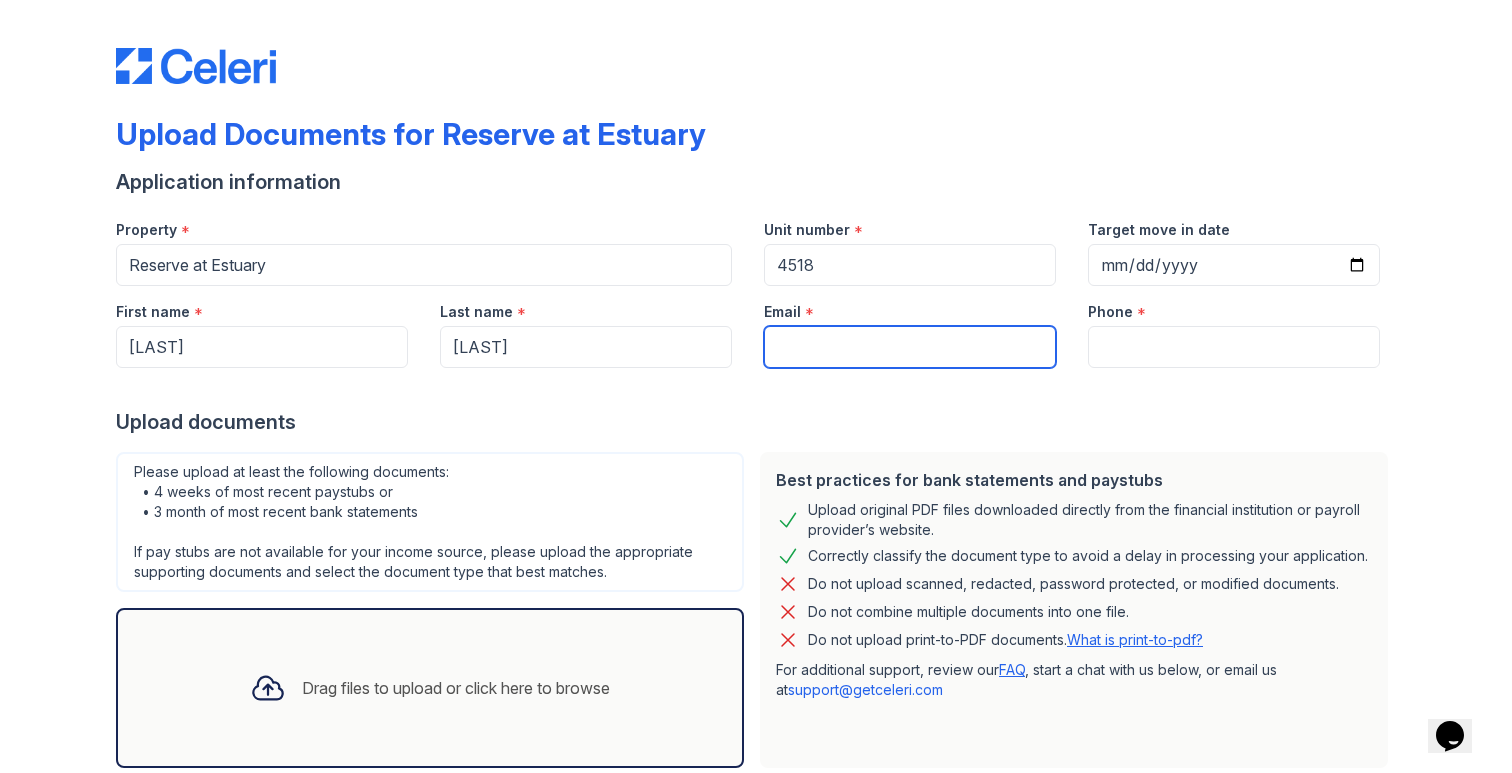 click on "Email" at bounding box center (910, 347) 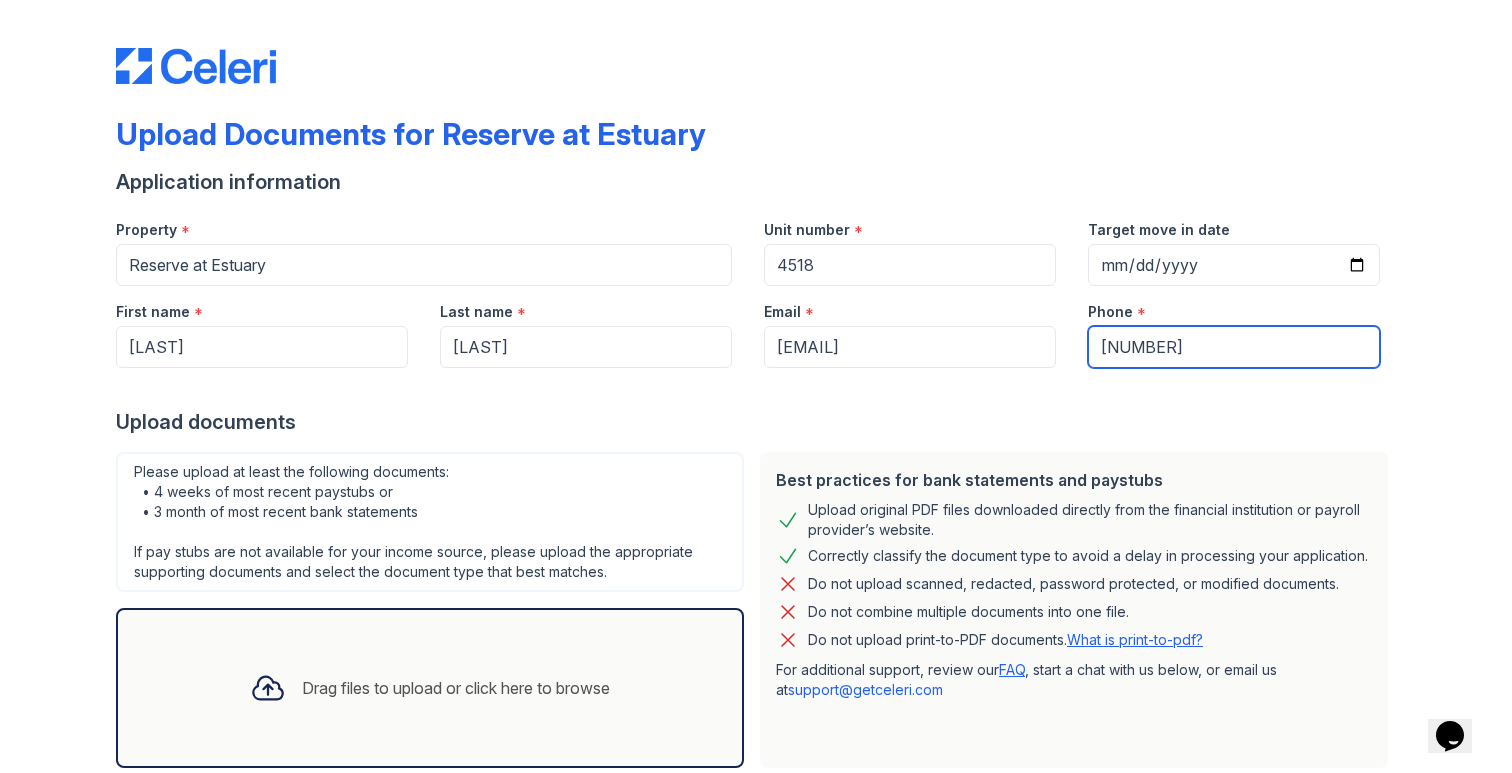 click on "[NUMBER]" at bounding box center [1234, 347] 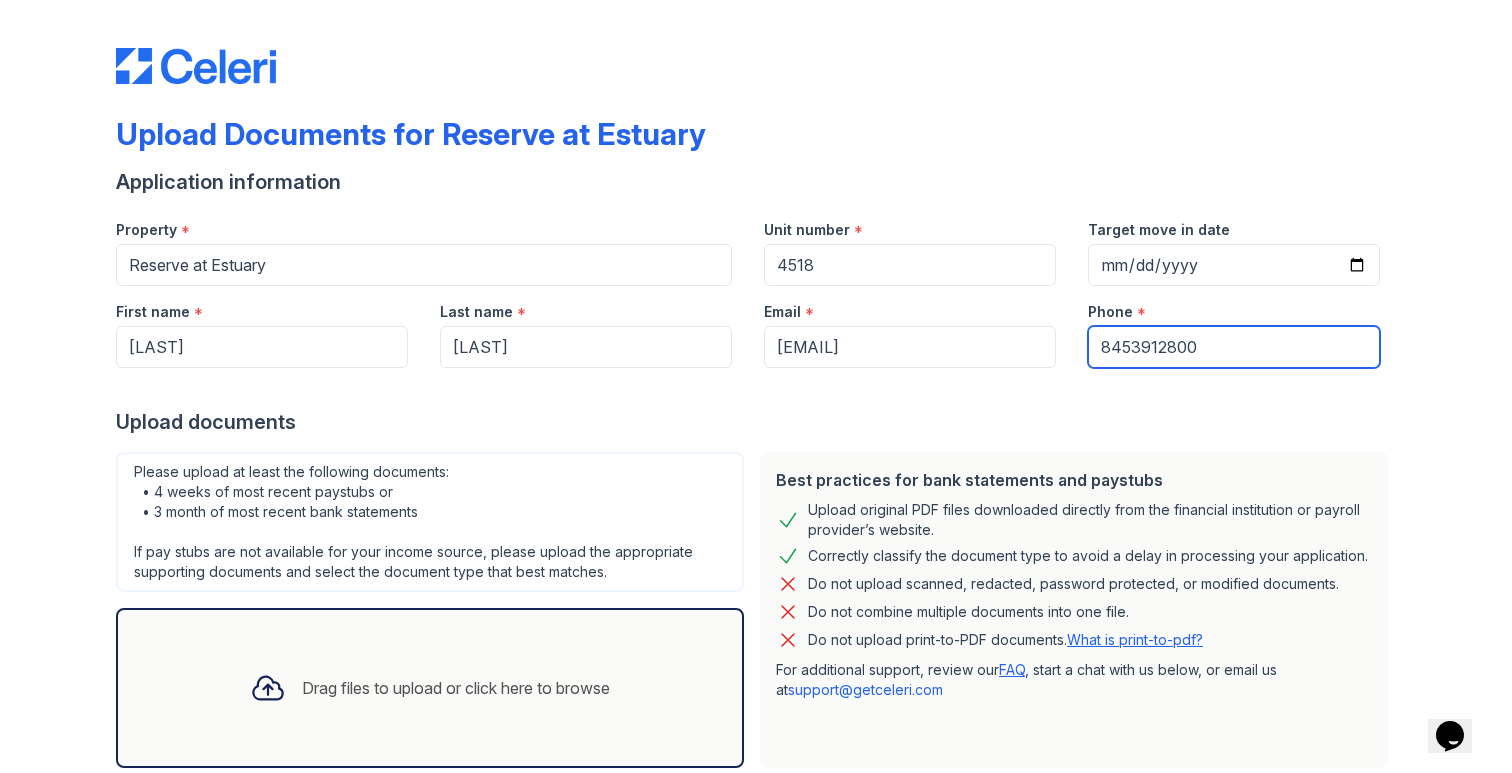 type on "8453912800" 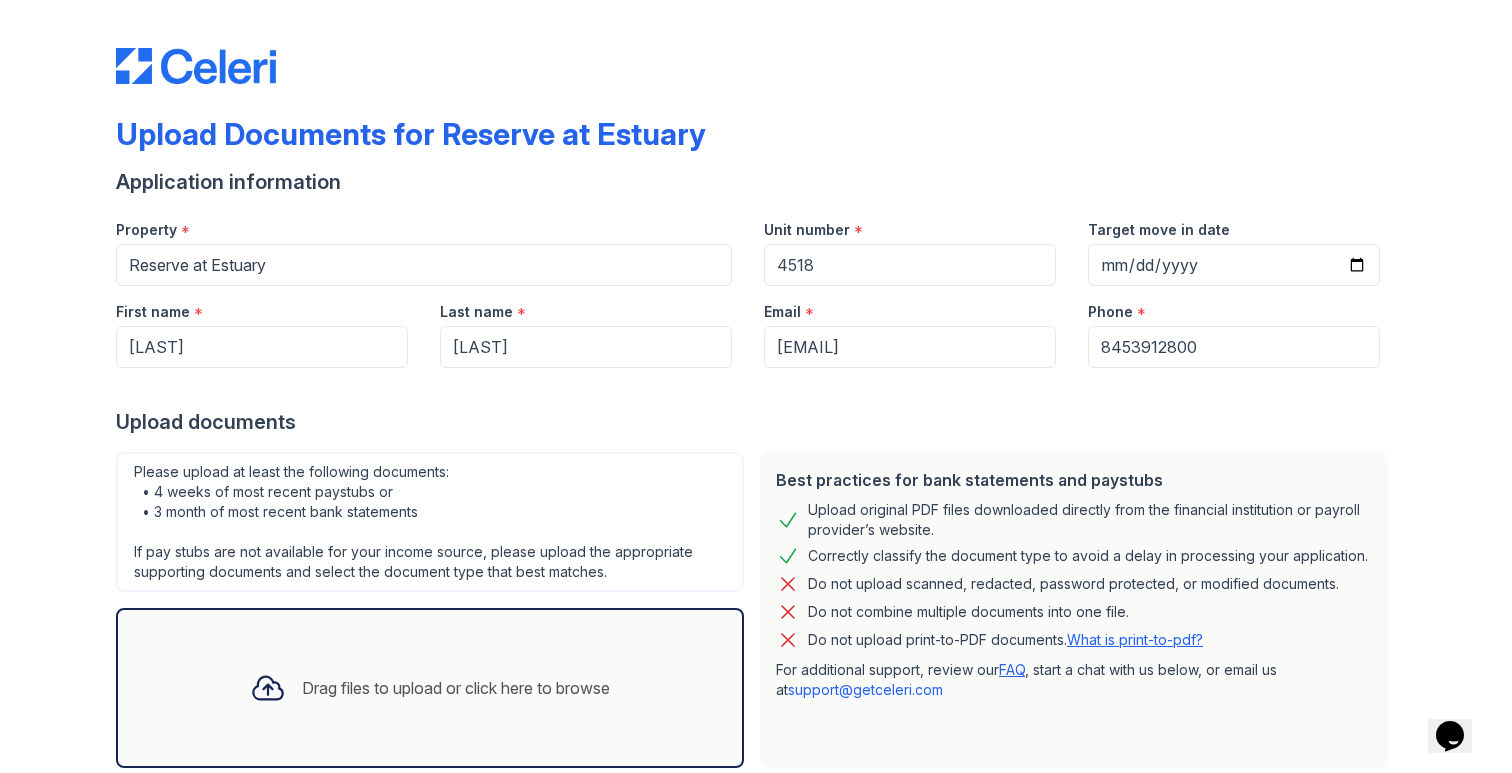 click on "Upload documents" at bounding box center [756, 422] 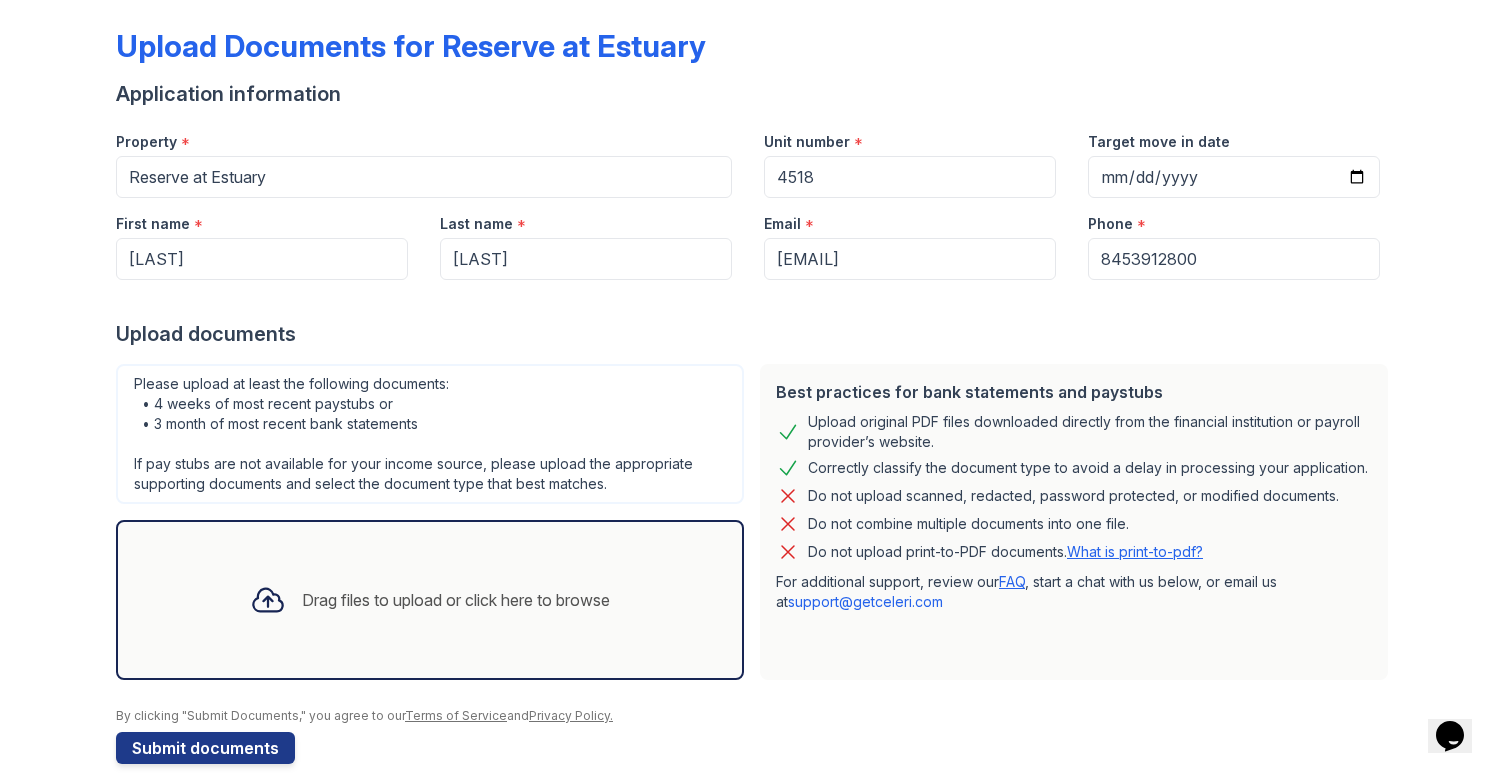 scroll, scrollTop: 119, scrollLeft: 0, axis: vertical 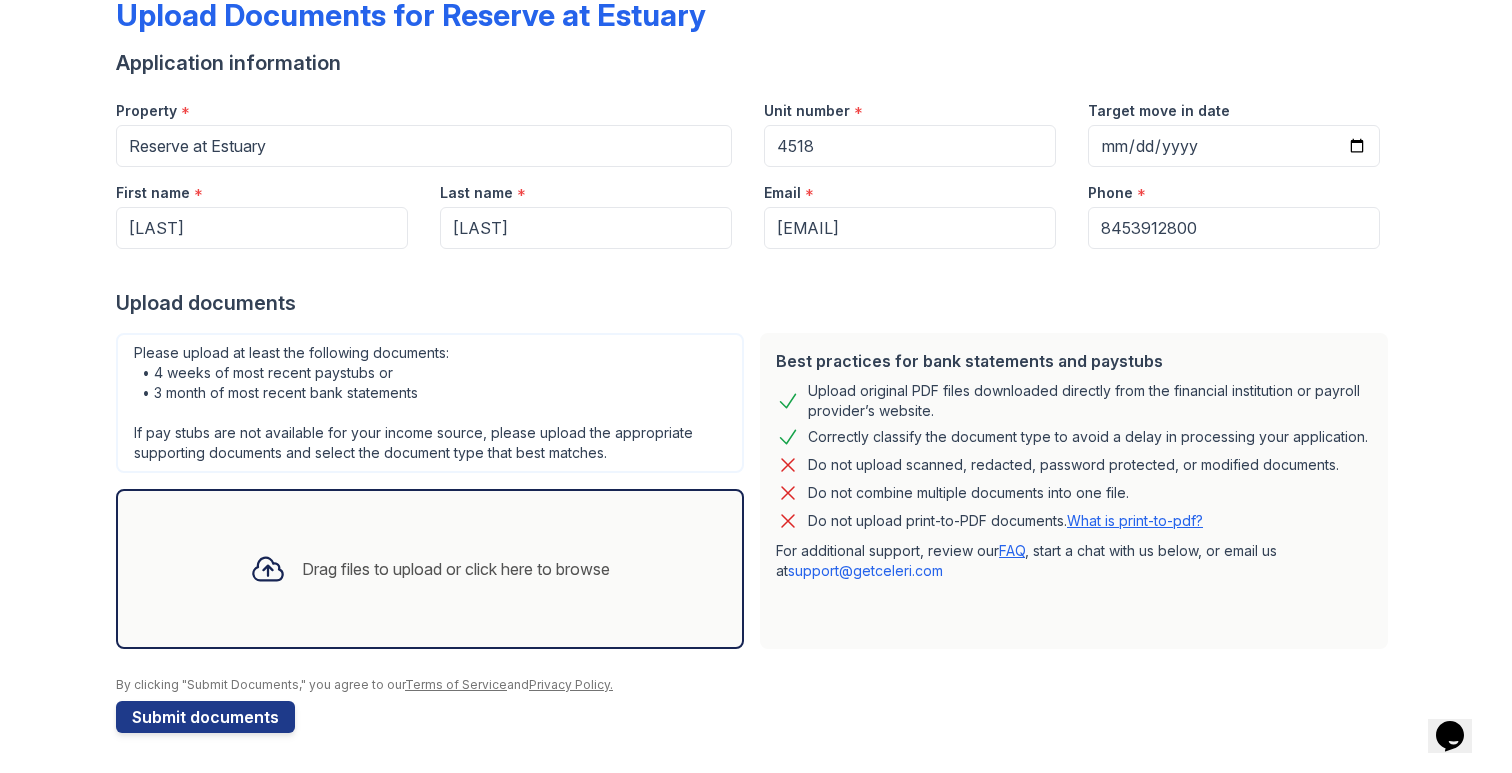 click on "Drag files to upload or click here to browse" at bounding box center (430, 569) 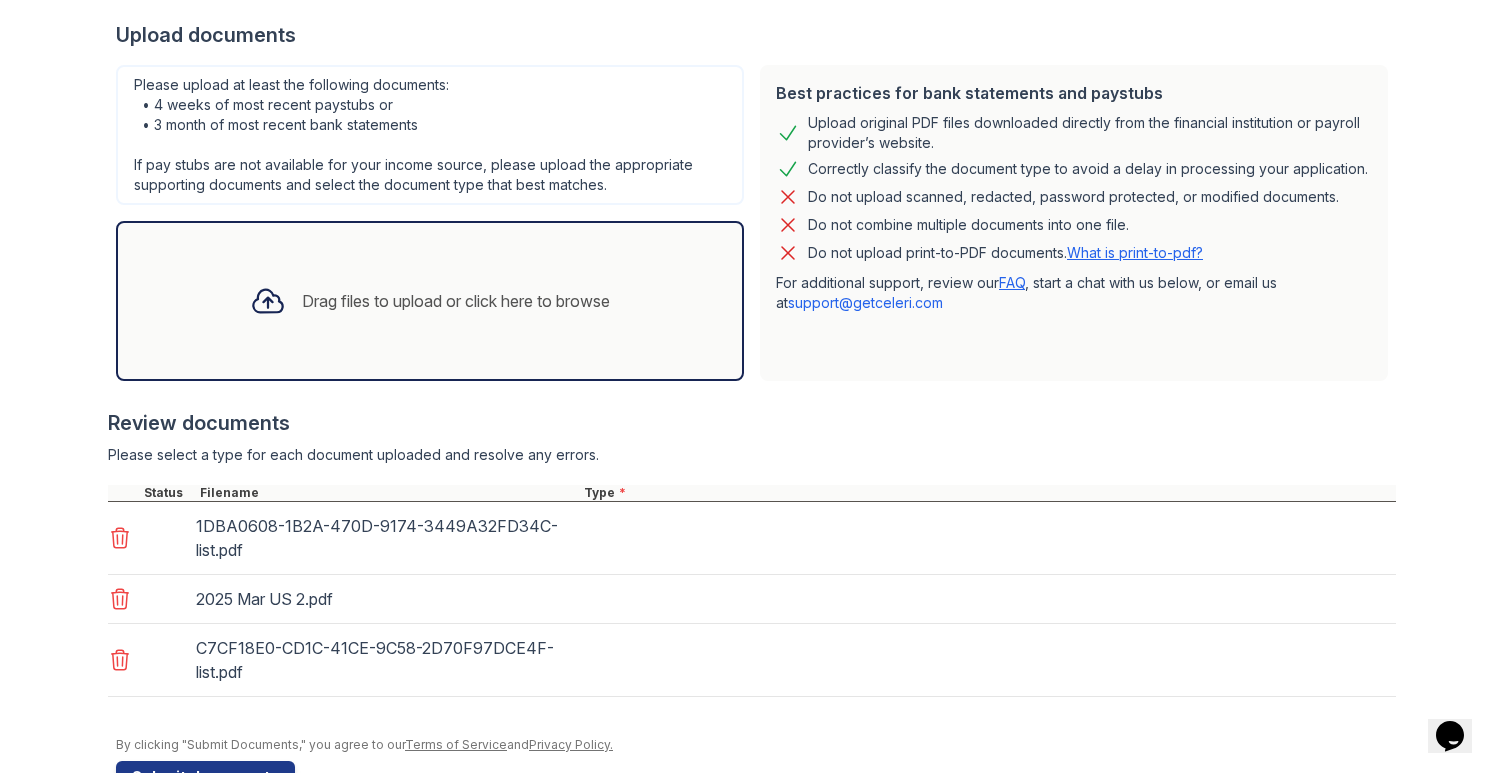 scroll, scrollTop: 447, scrollLeft: 0, axis: vertical 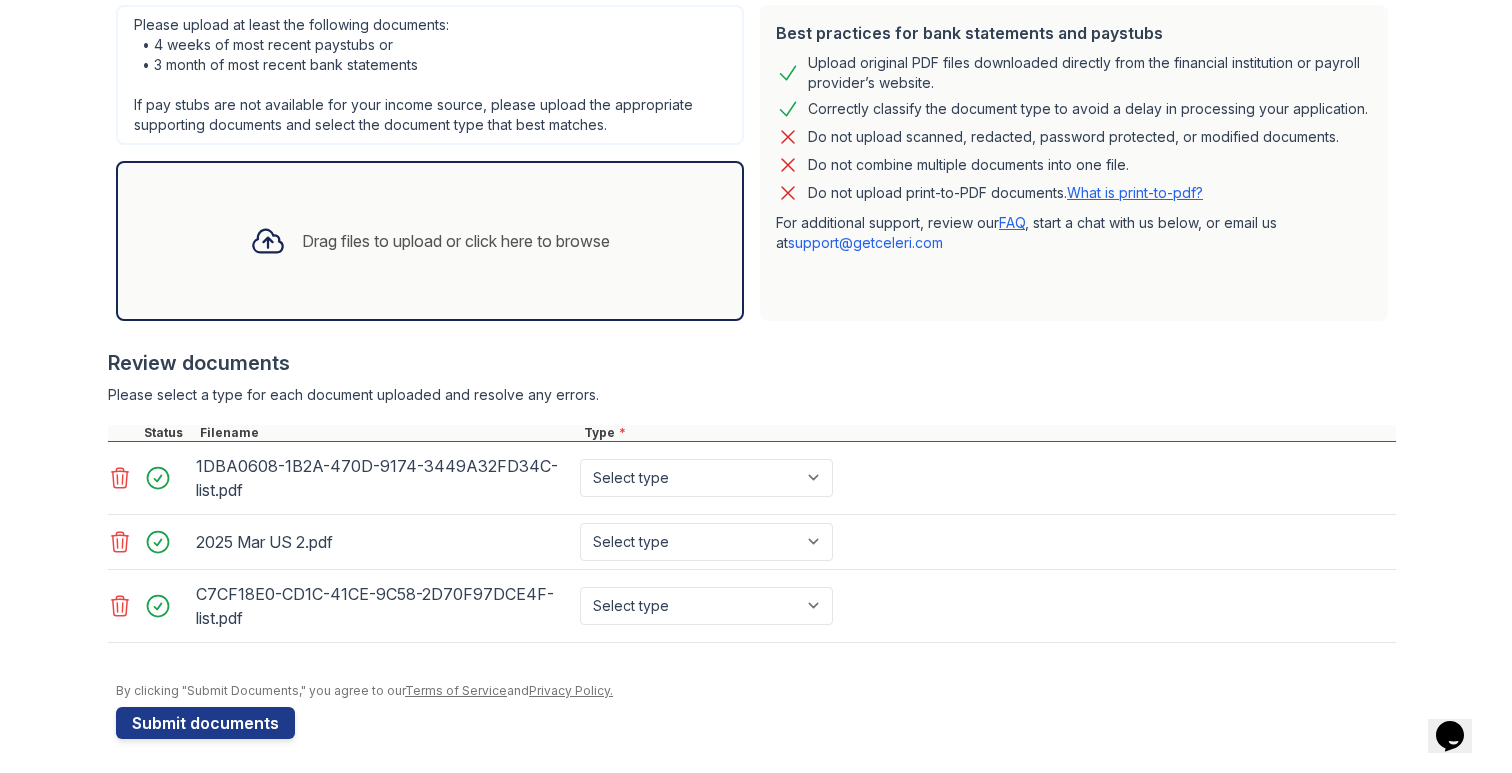 click 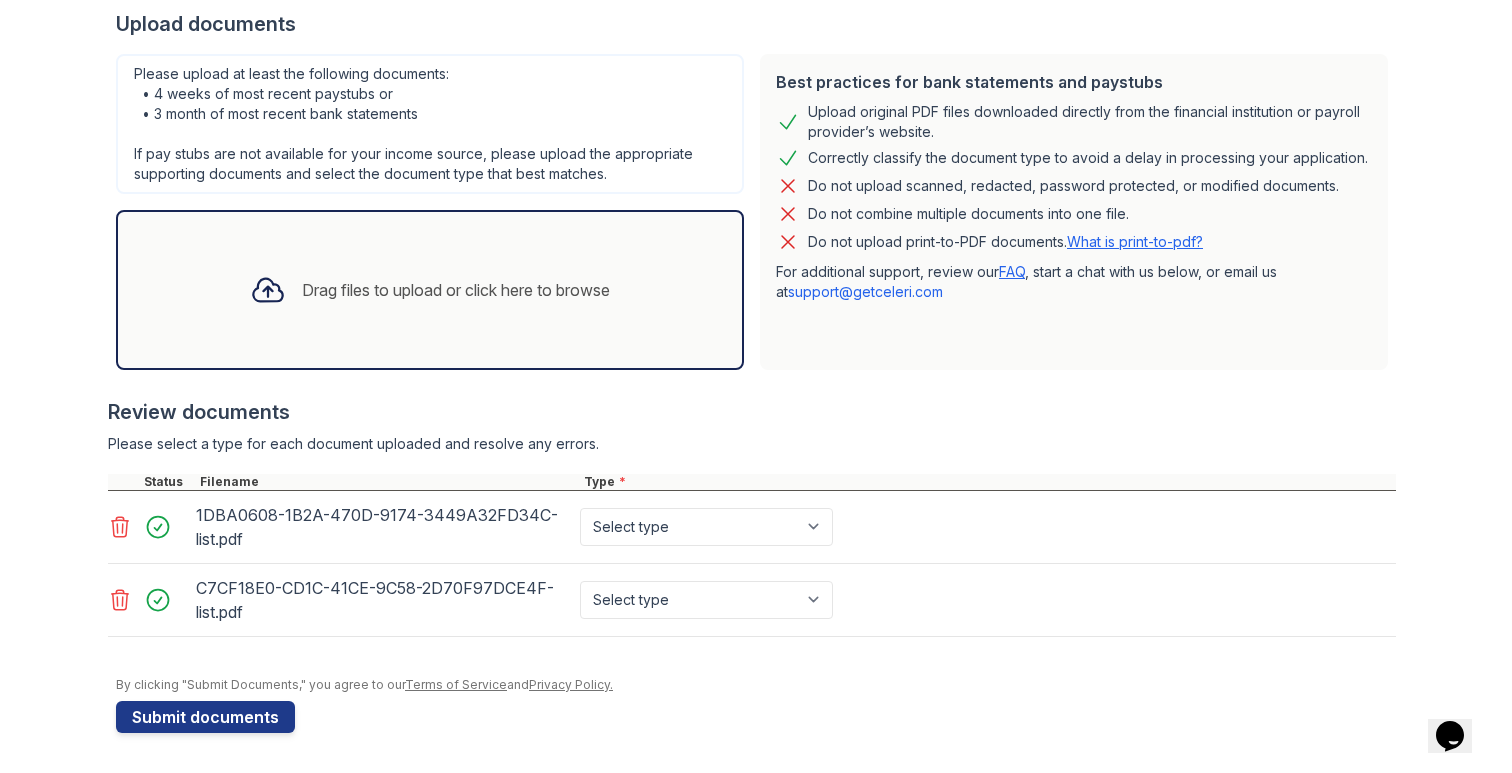 click on "Drag files to upload or click here to browse" at bounding box center (456, 290) 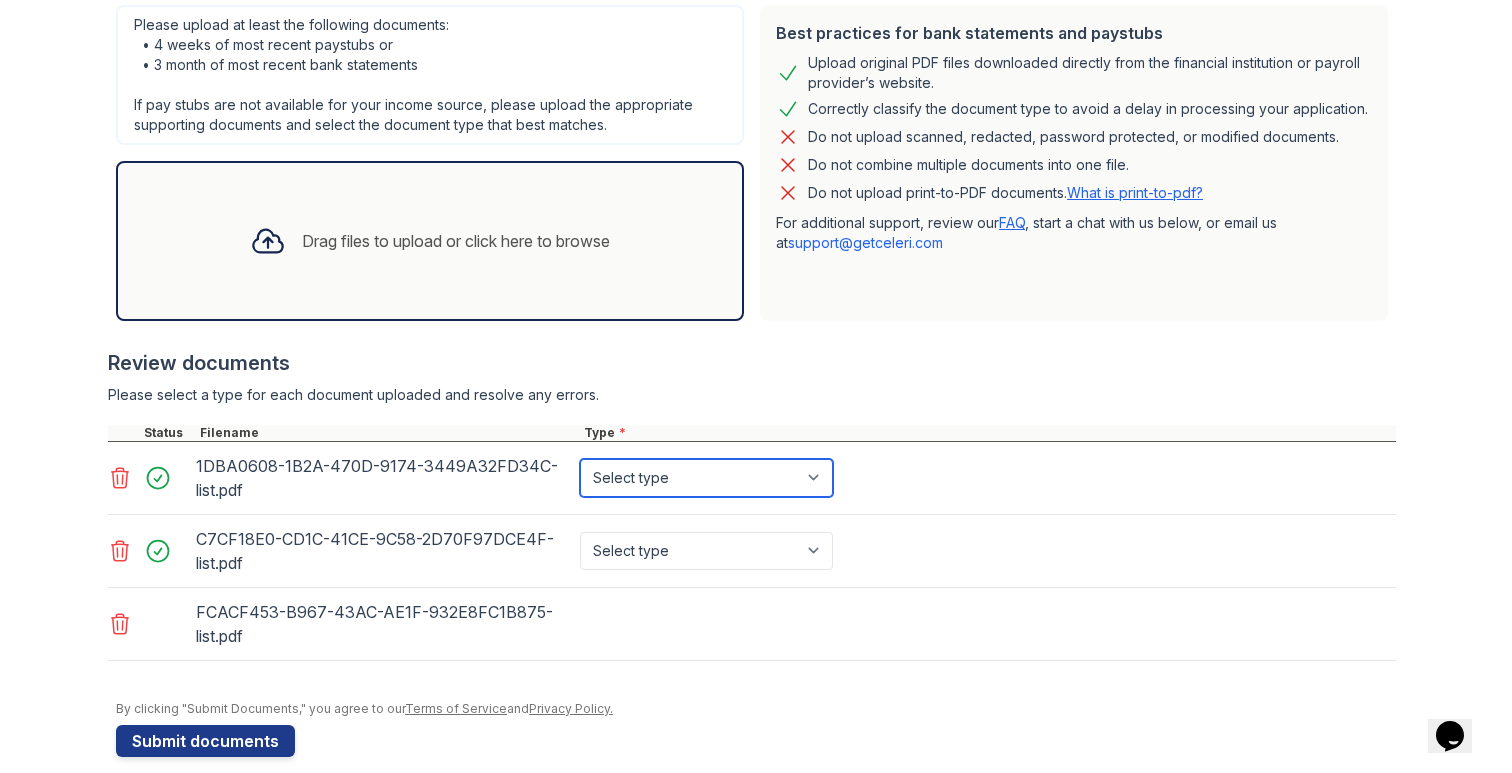click on "Select type
Paystub
Bank Statement
Offer Letter
Tax Documents
Benefit Award Letter
Investment Account Statement
Other" at bounding box center [706, 478] 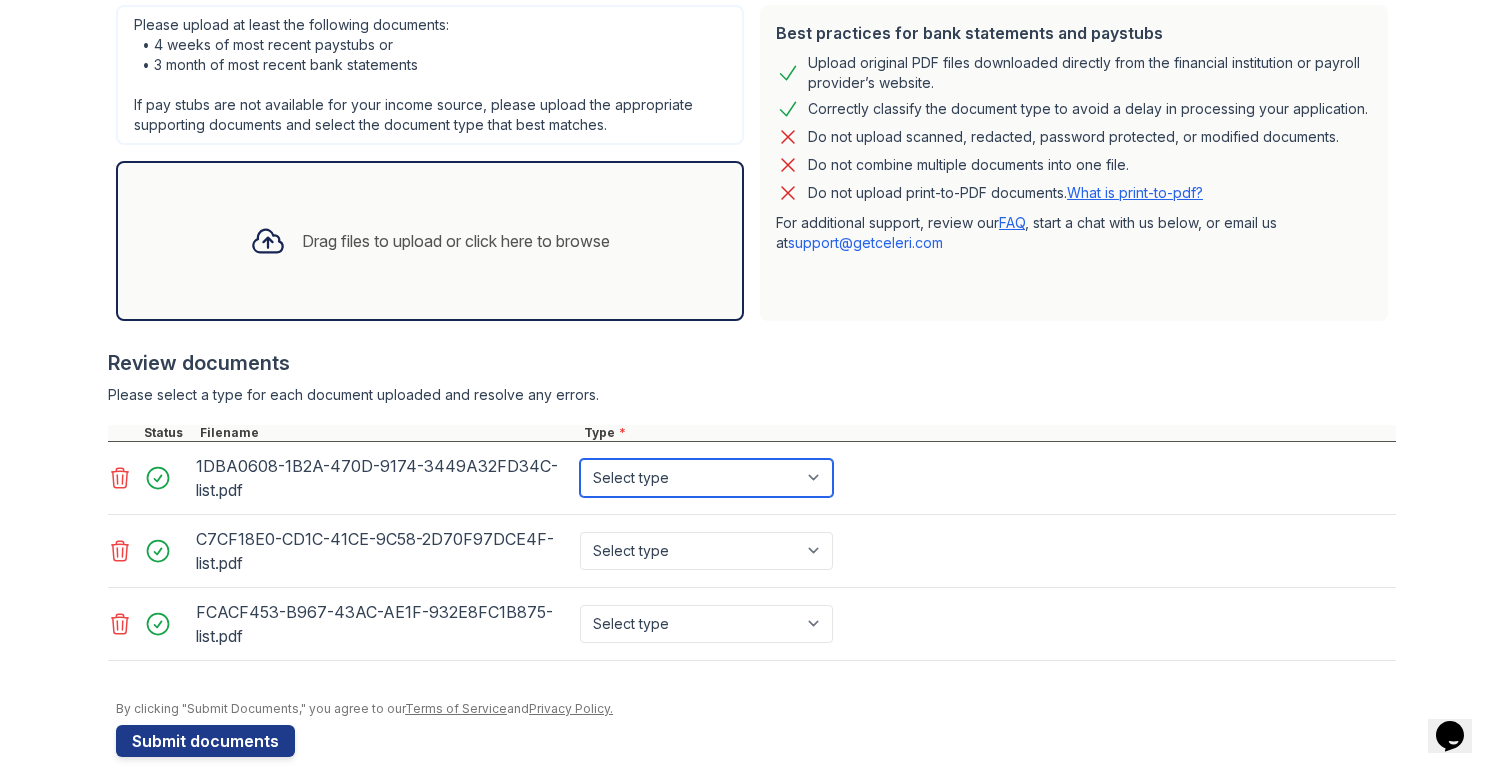 select on "bank_statement" 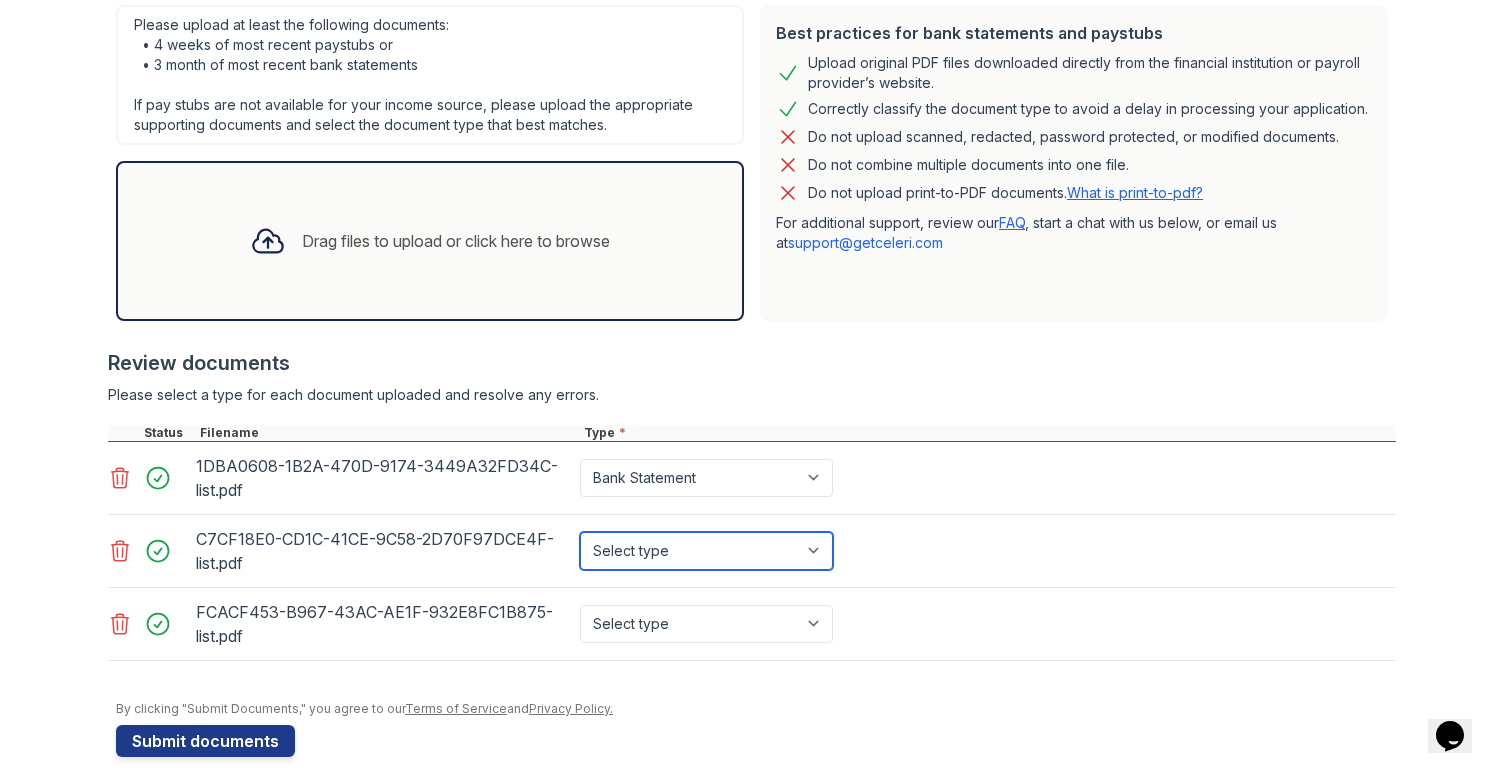 click on "Select type
Paystub
Bank Statement
Offer Letter
Tax Documents
Benefit Award Letter
Investment Account Statement
Other" at bounding box center (706, 551) 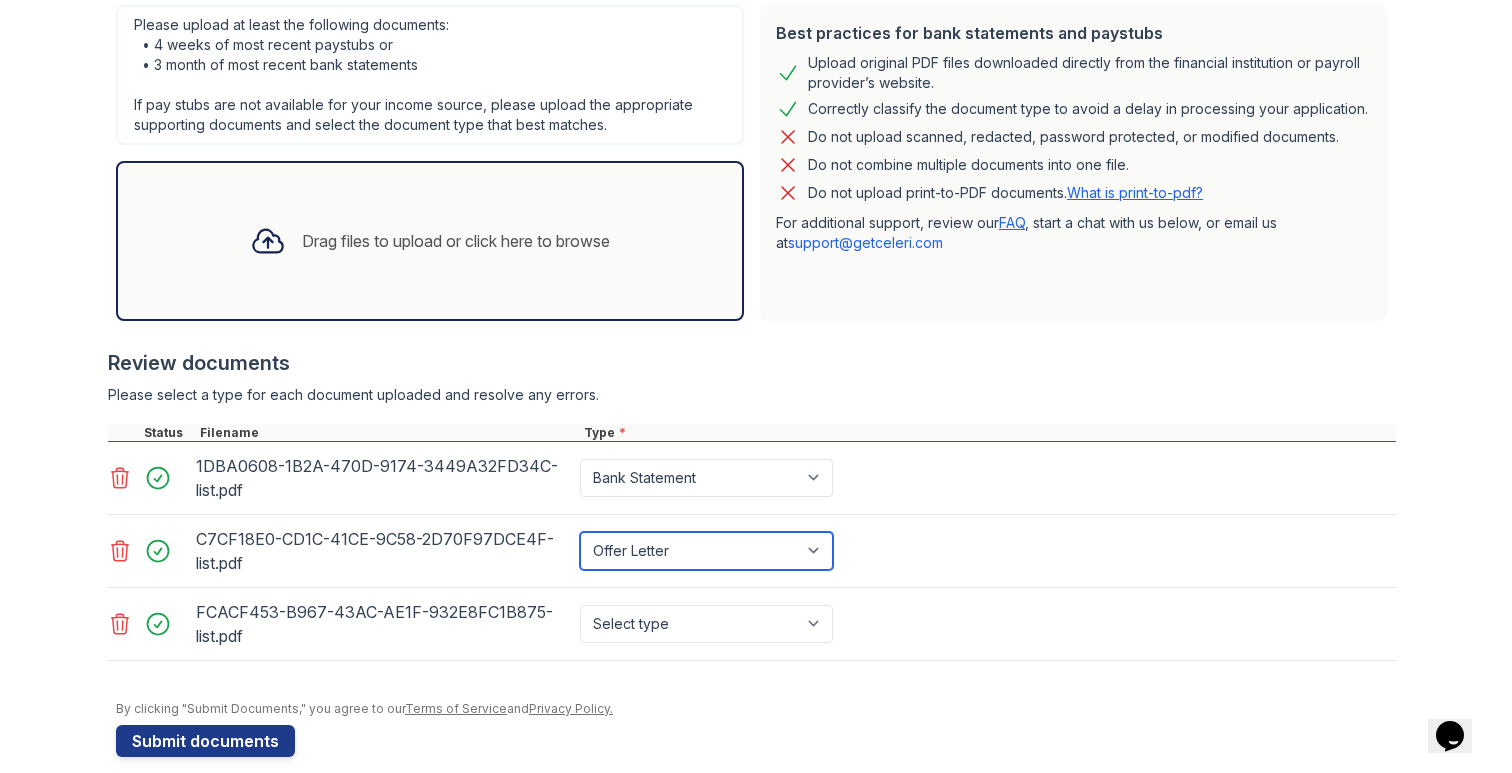 click on "Select type
Paystub
Bank Statement
Offer Letter
Tax Documents
Benefit Award Letter
Investment Account Statement
Other" at bounding box center (706, 551) 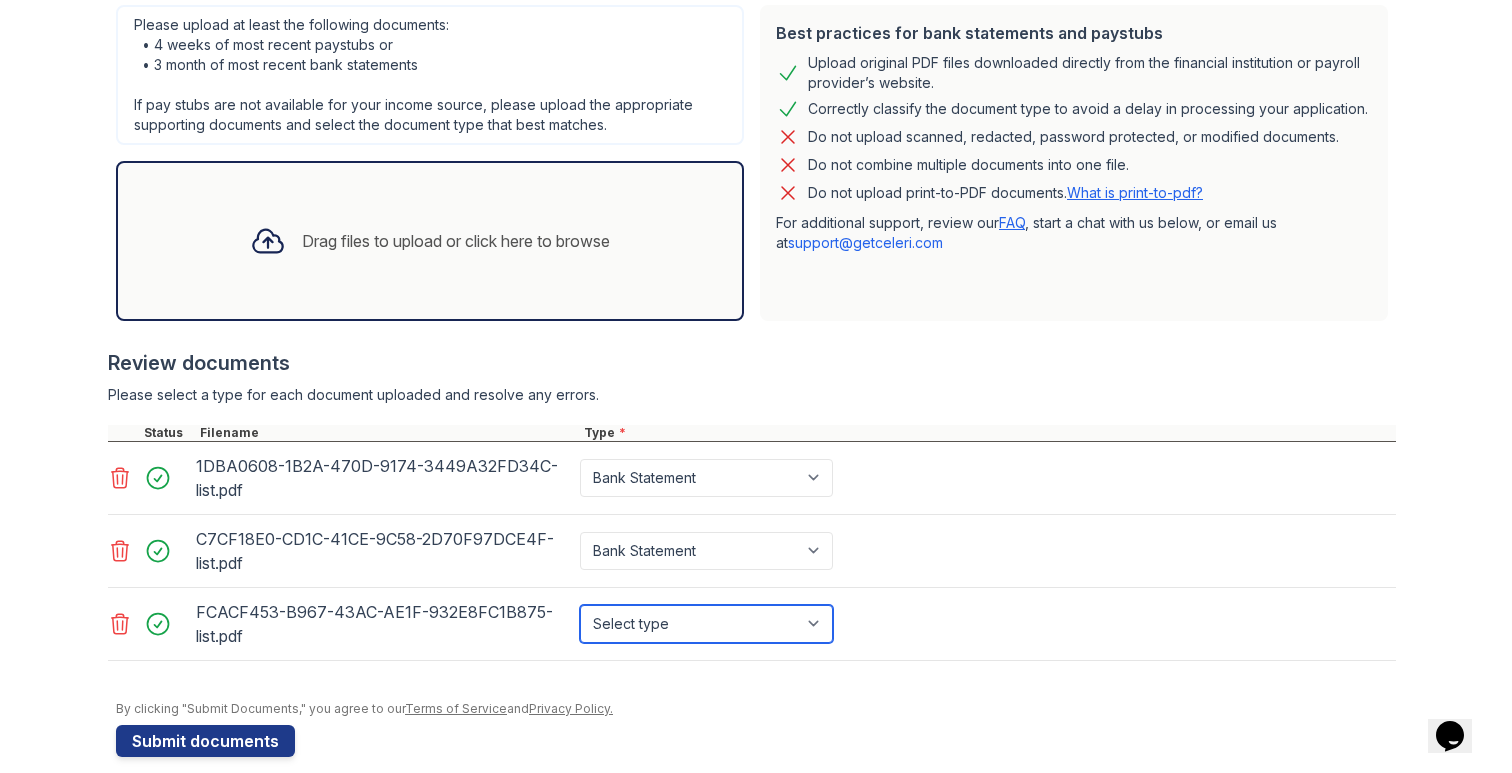 click on "Select type
Paystub
Bank Statement
Offer Letter
Tax Documents
Benefit Award Letter
Investment Account Statement
Other" at bounding box center [706, 624] 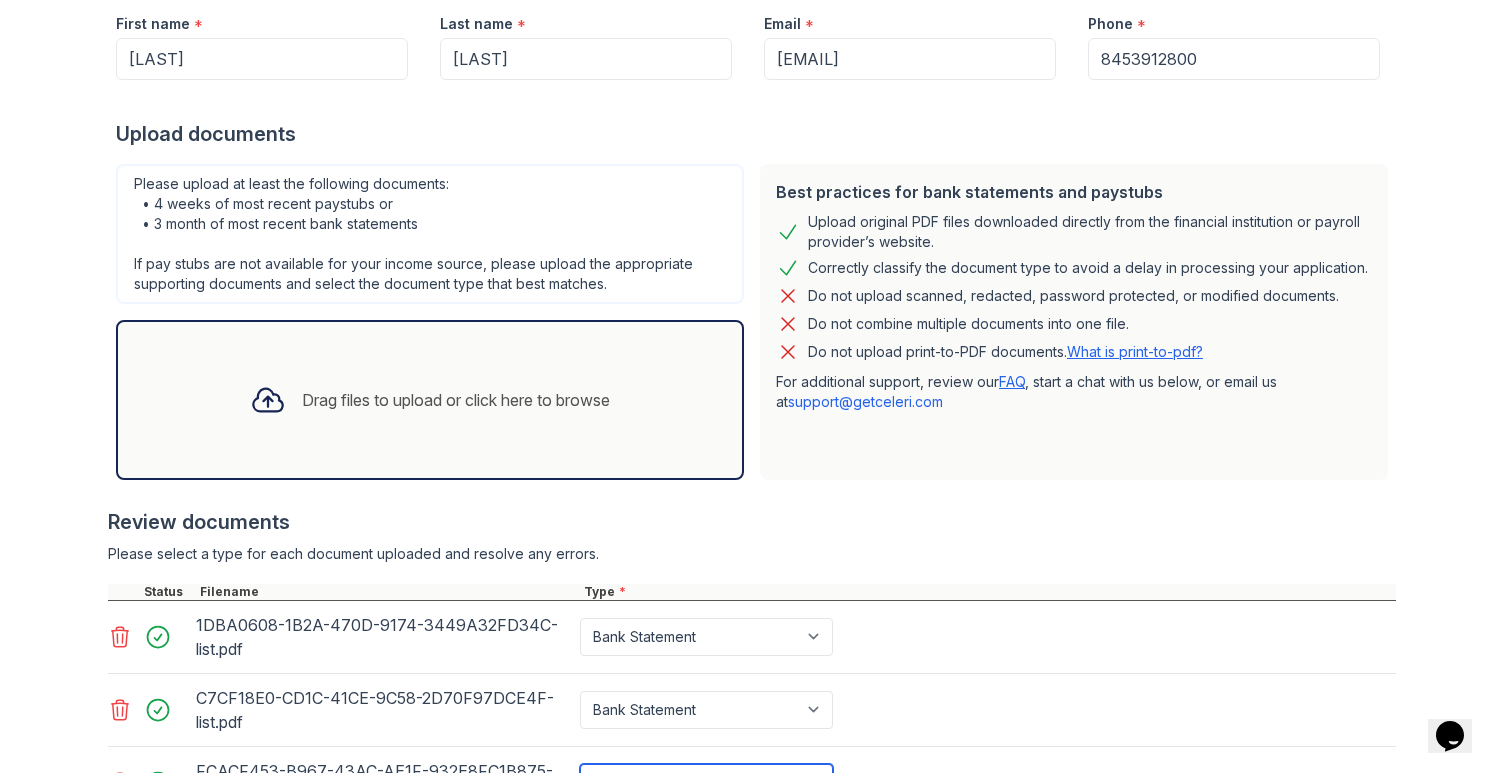 scroll, scrollTop: 277, scrollLeft: 0, axis: vertical 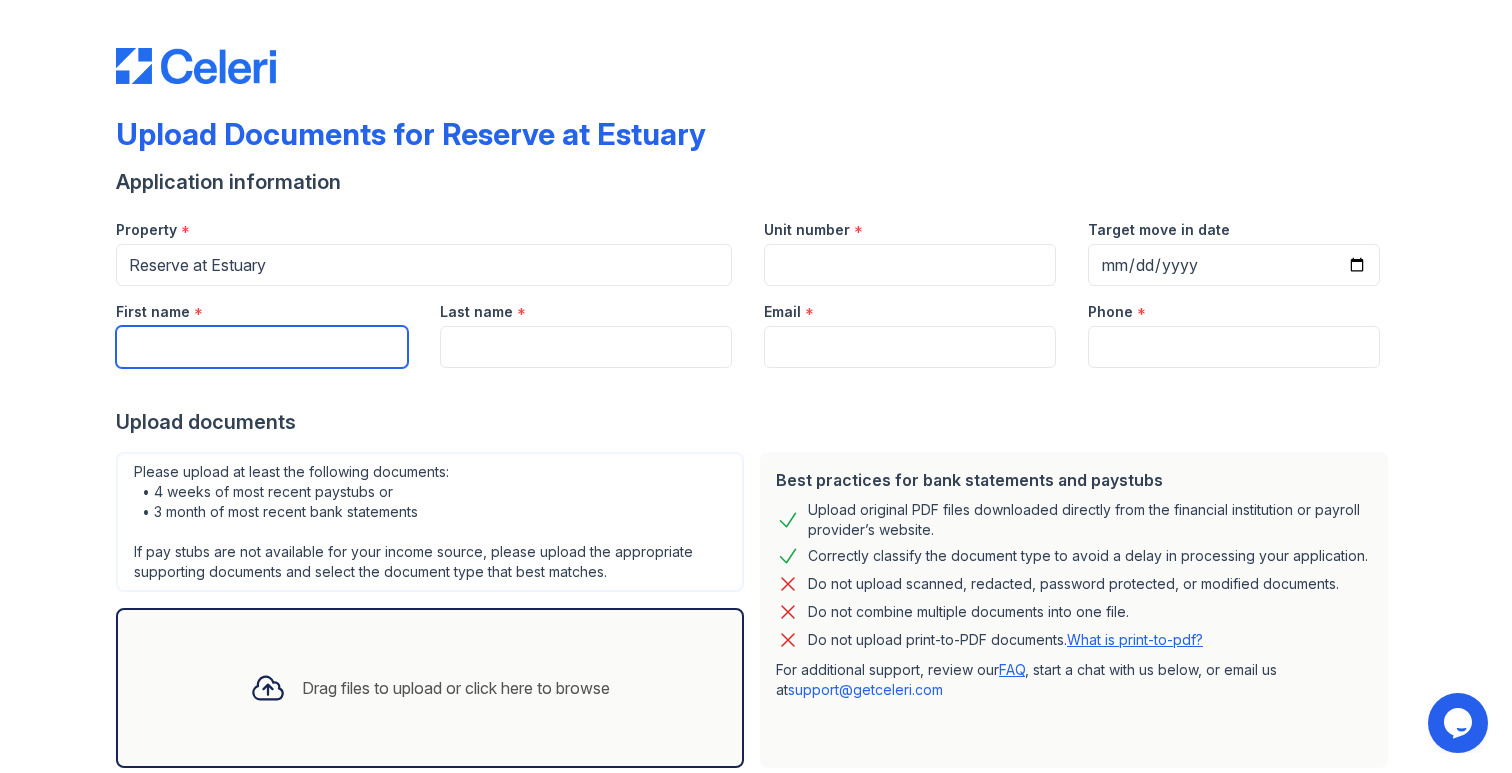 click on "First name" at bounding box center (262, 347) 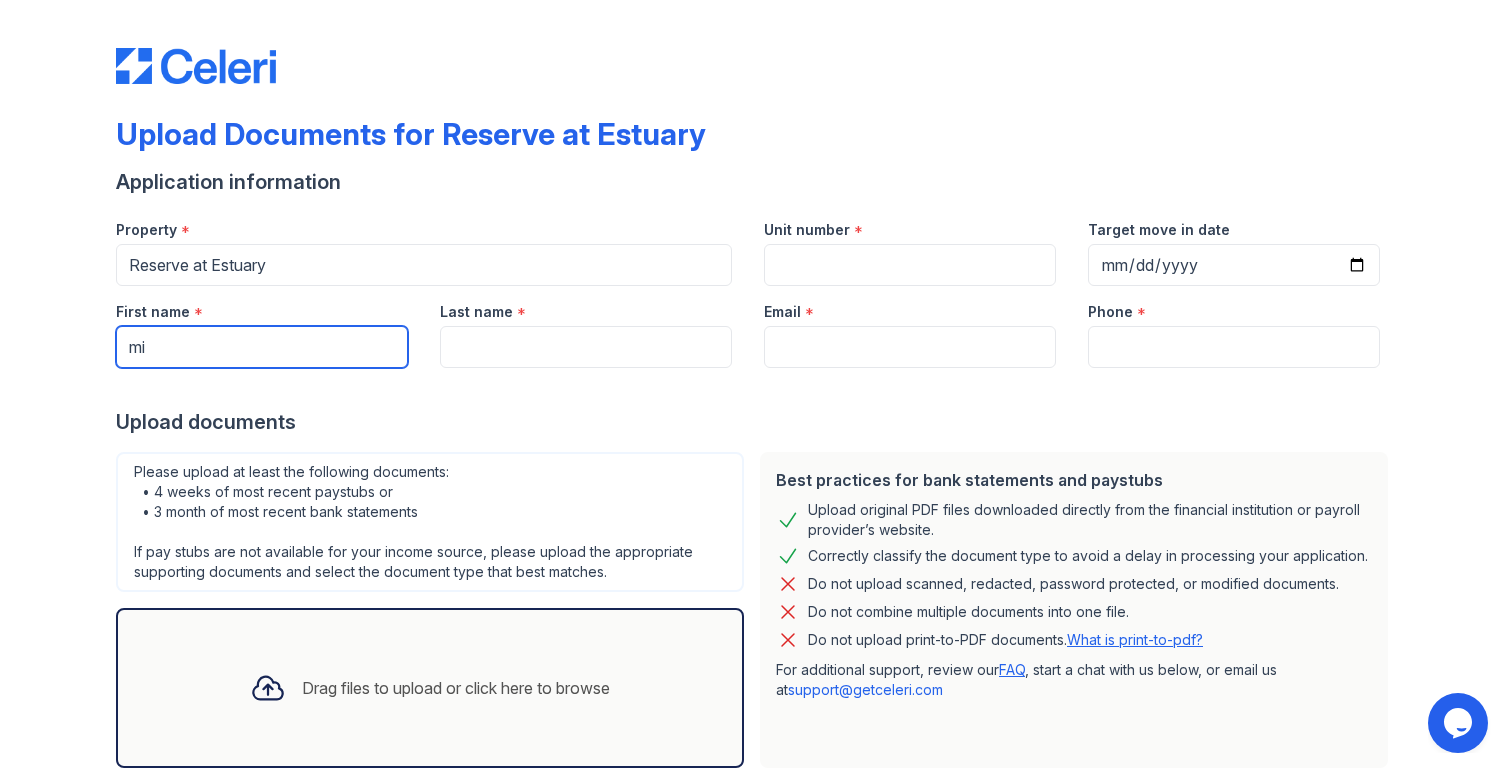 type on "m" 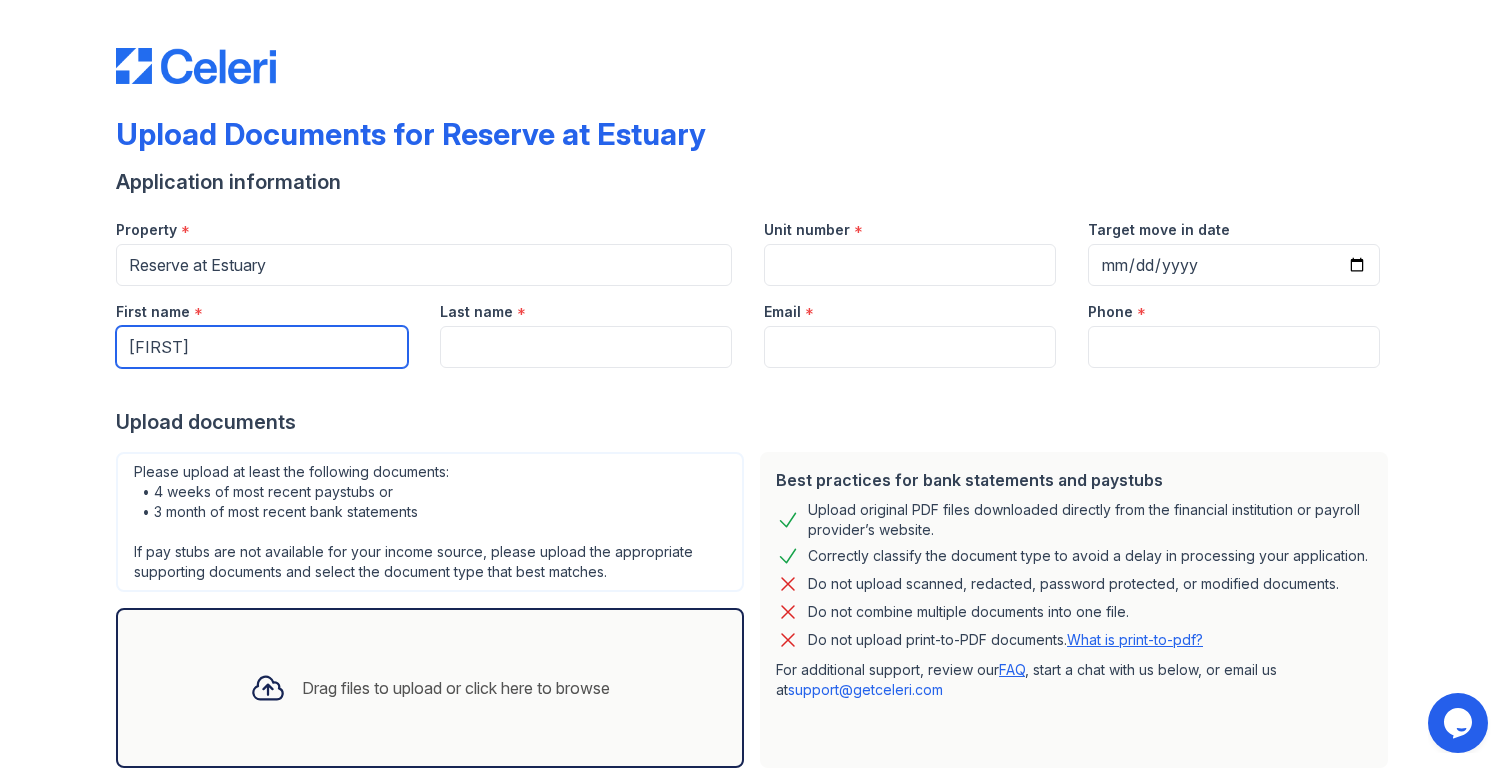 type on "Minchul" 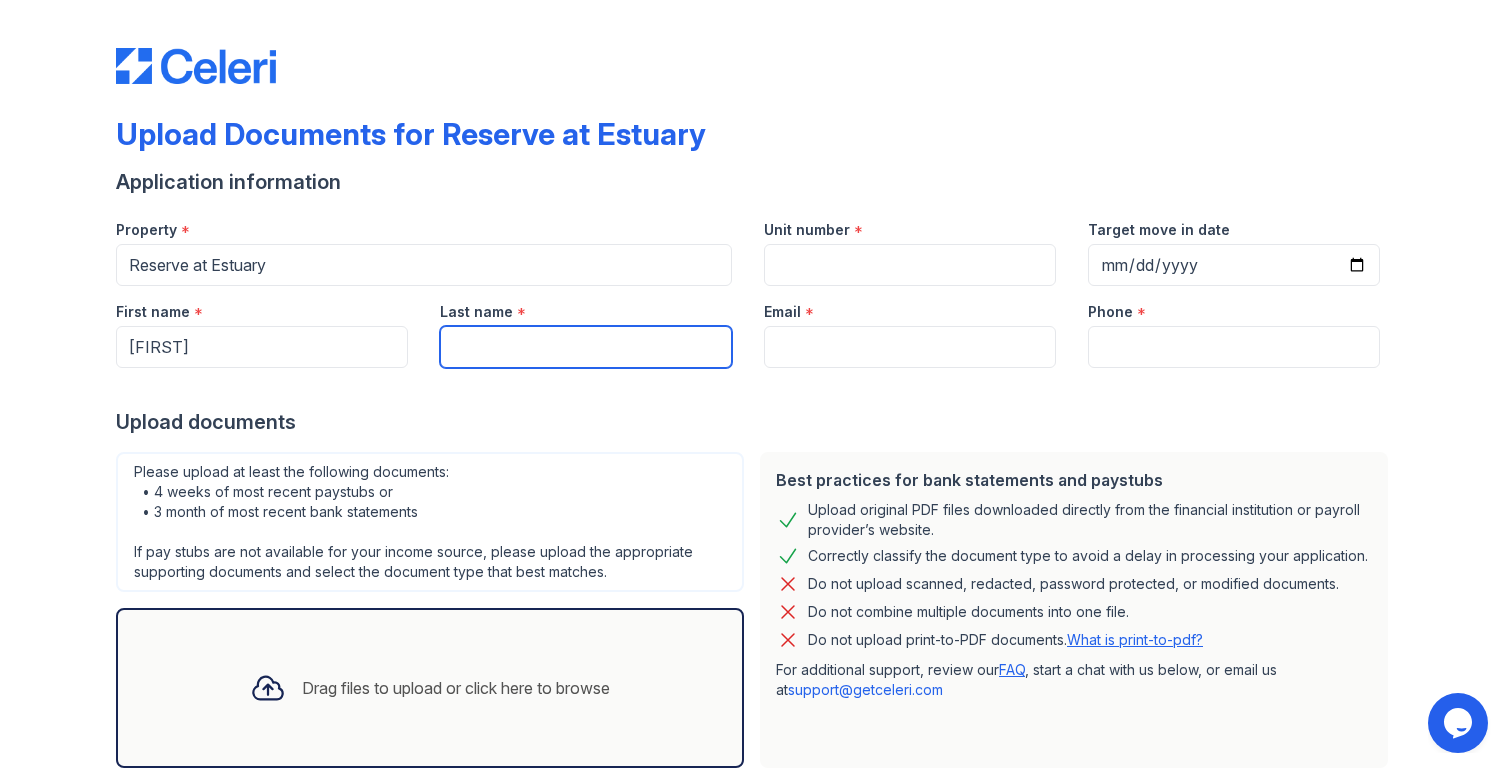 click on "Last name" at bounding box center [586, 347] 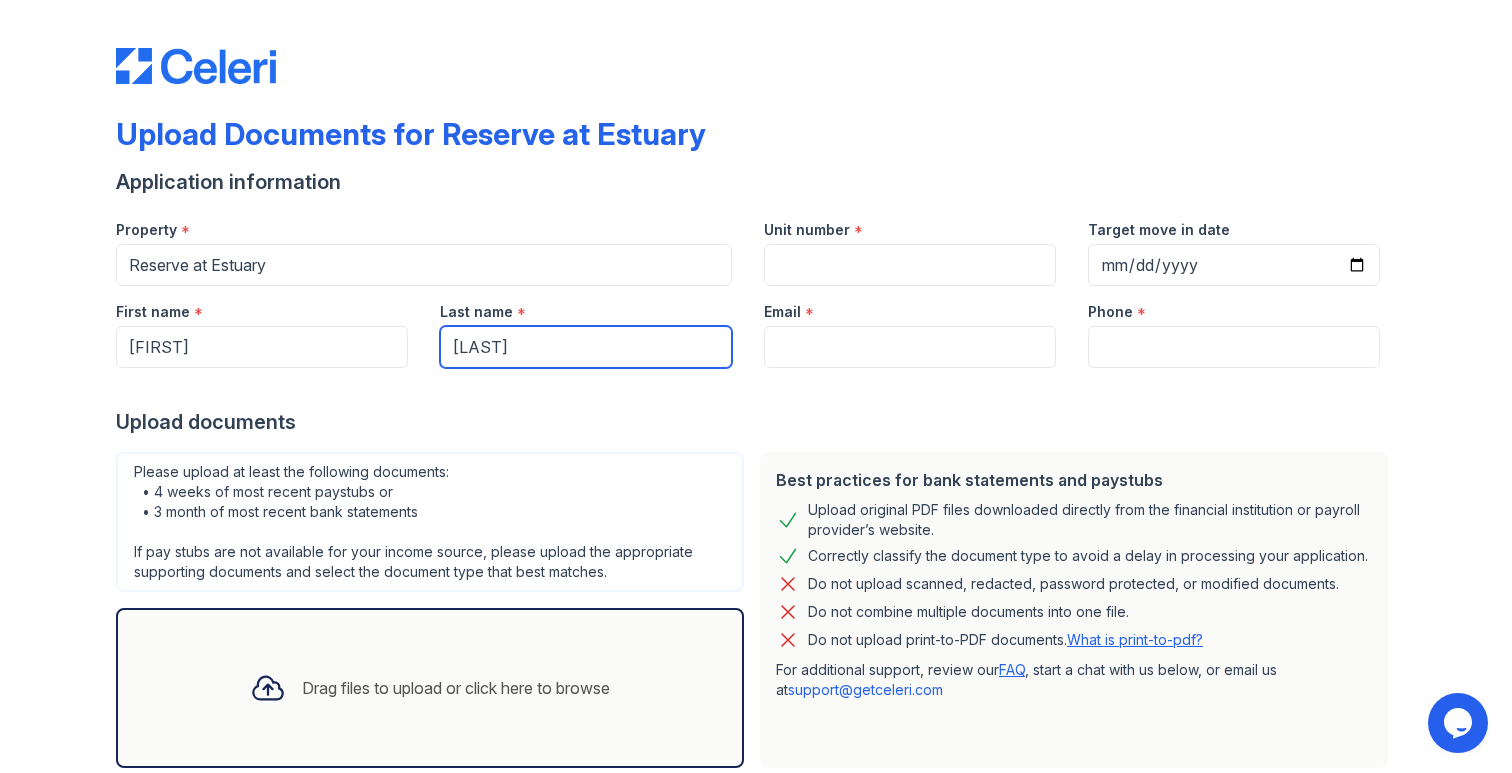 type on "Kang" 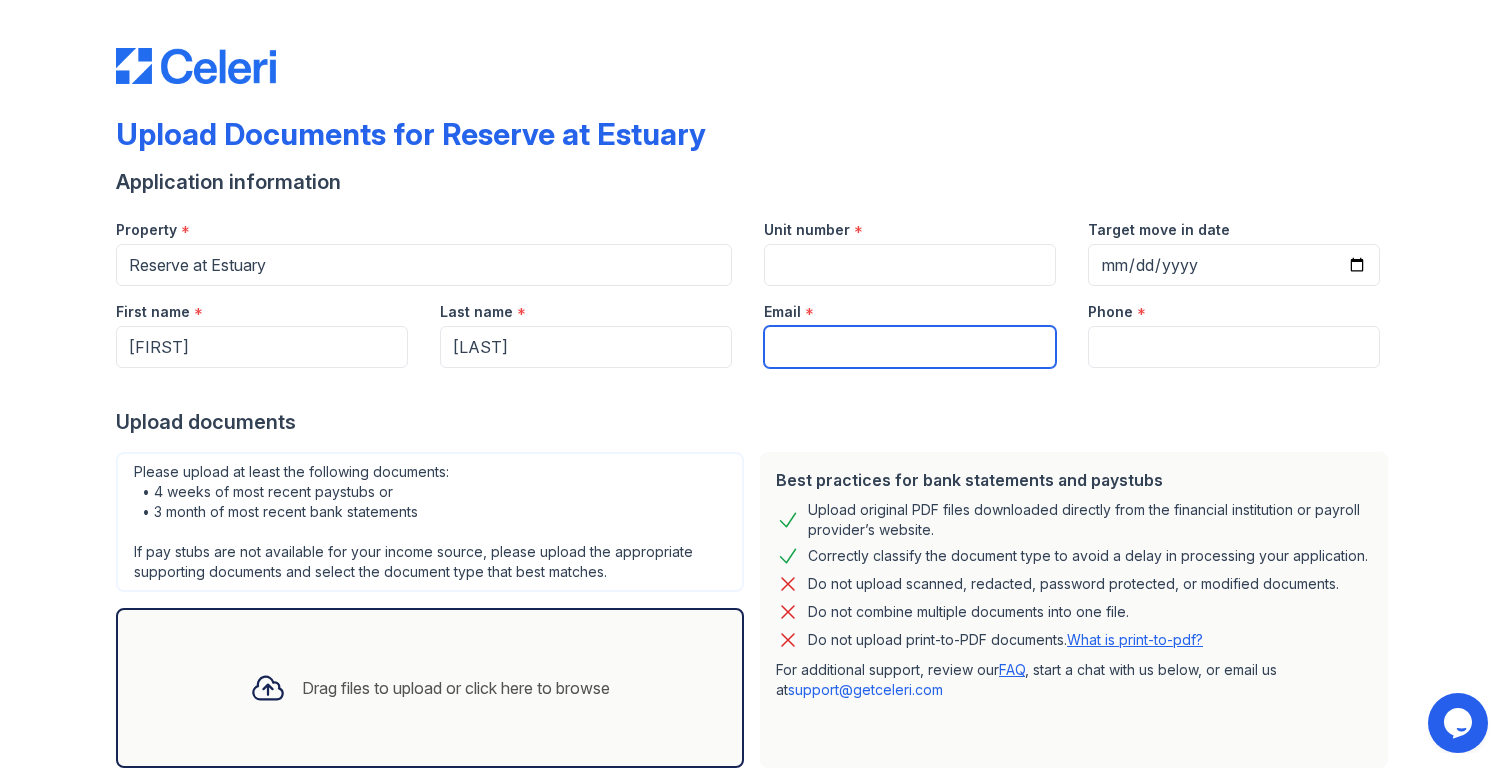 click on "Email" at bounding box center (910, 347) 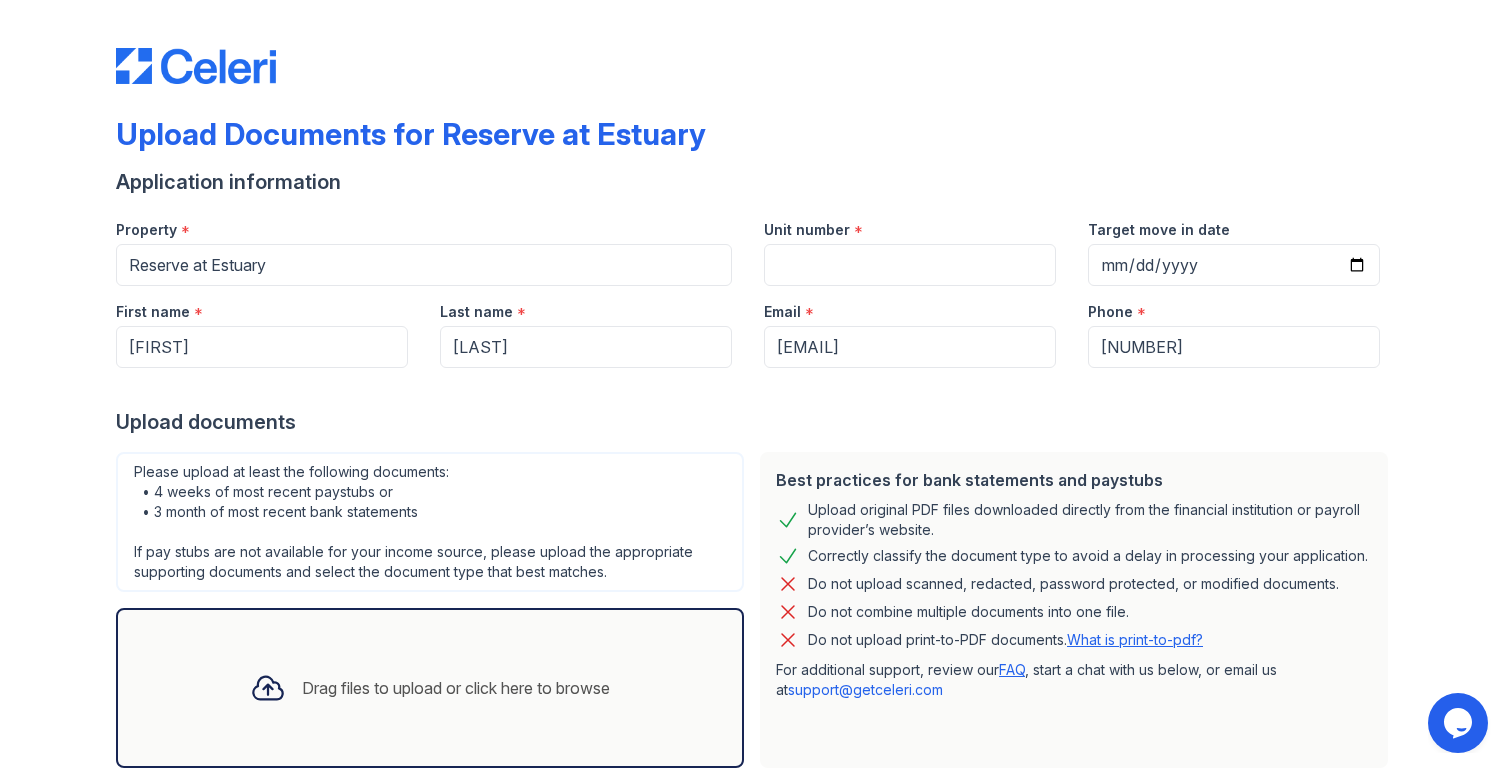 click on "Phone
*" at bounding box center [1234, 306] 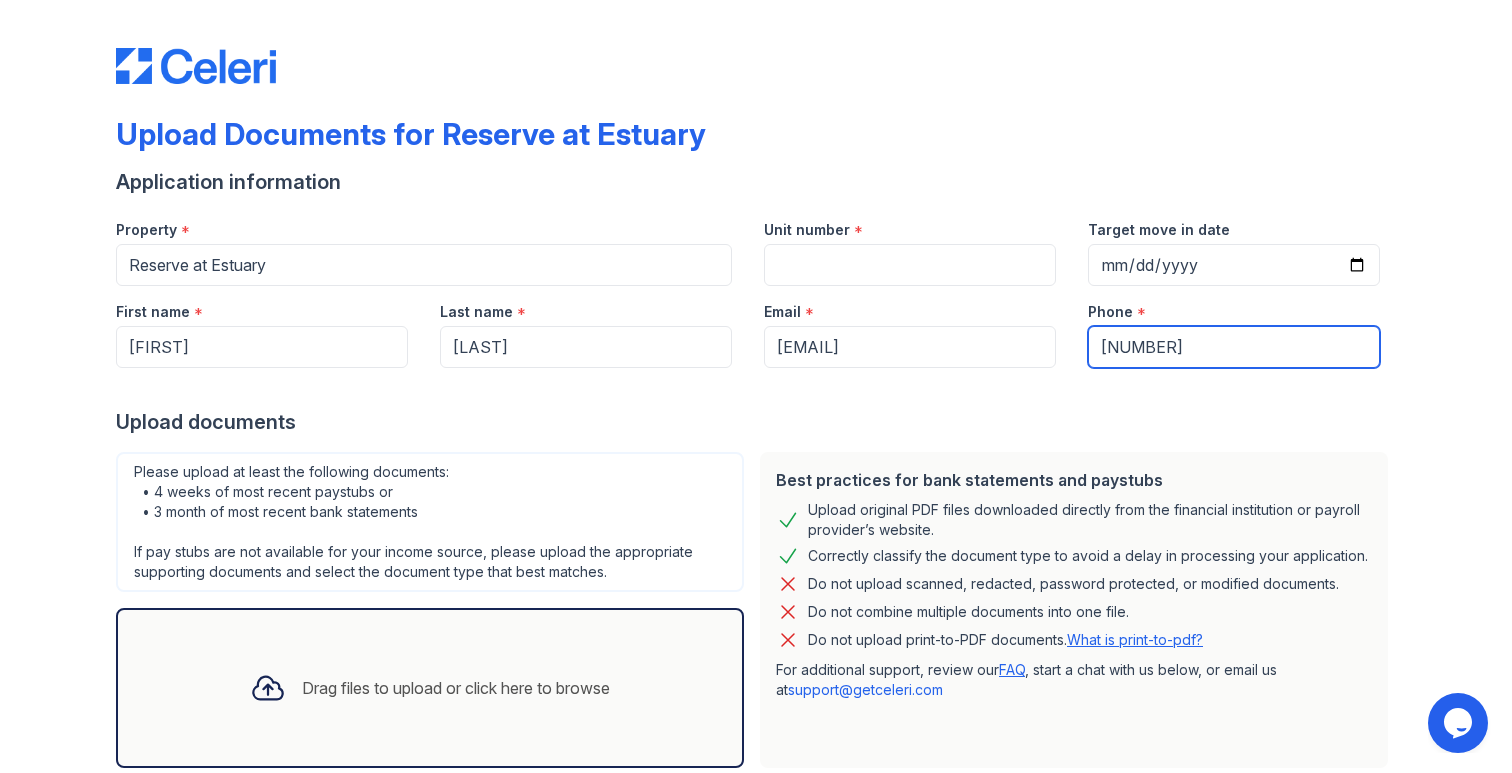 click on "[NUMBER]" at bounding box center (1234, 347) 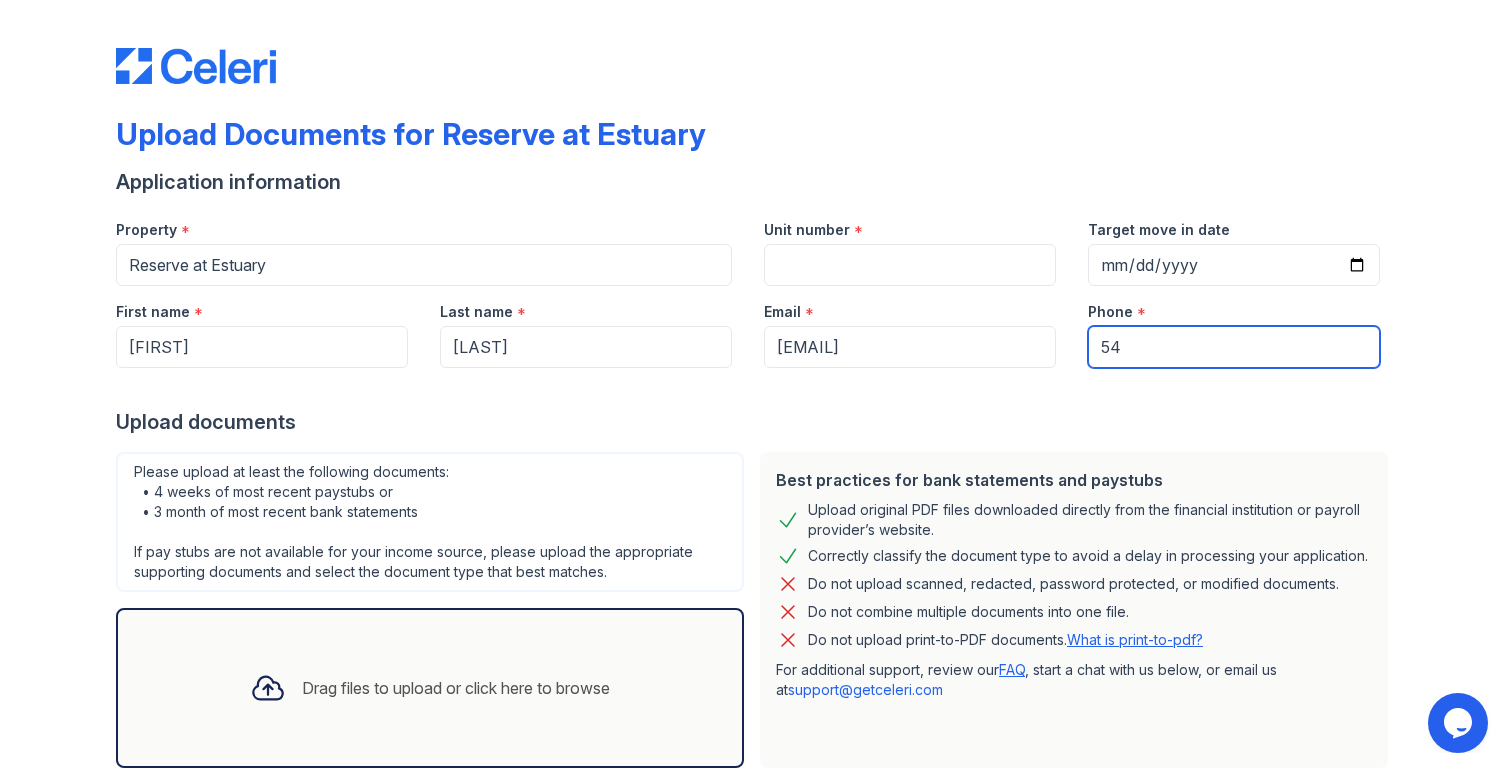 type on "5" 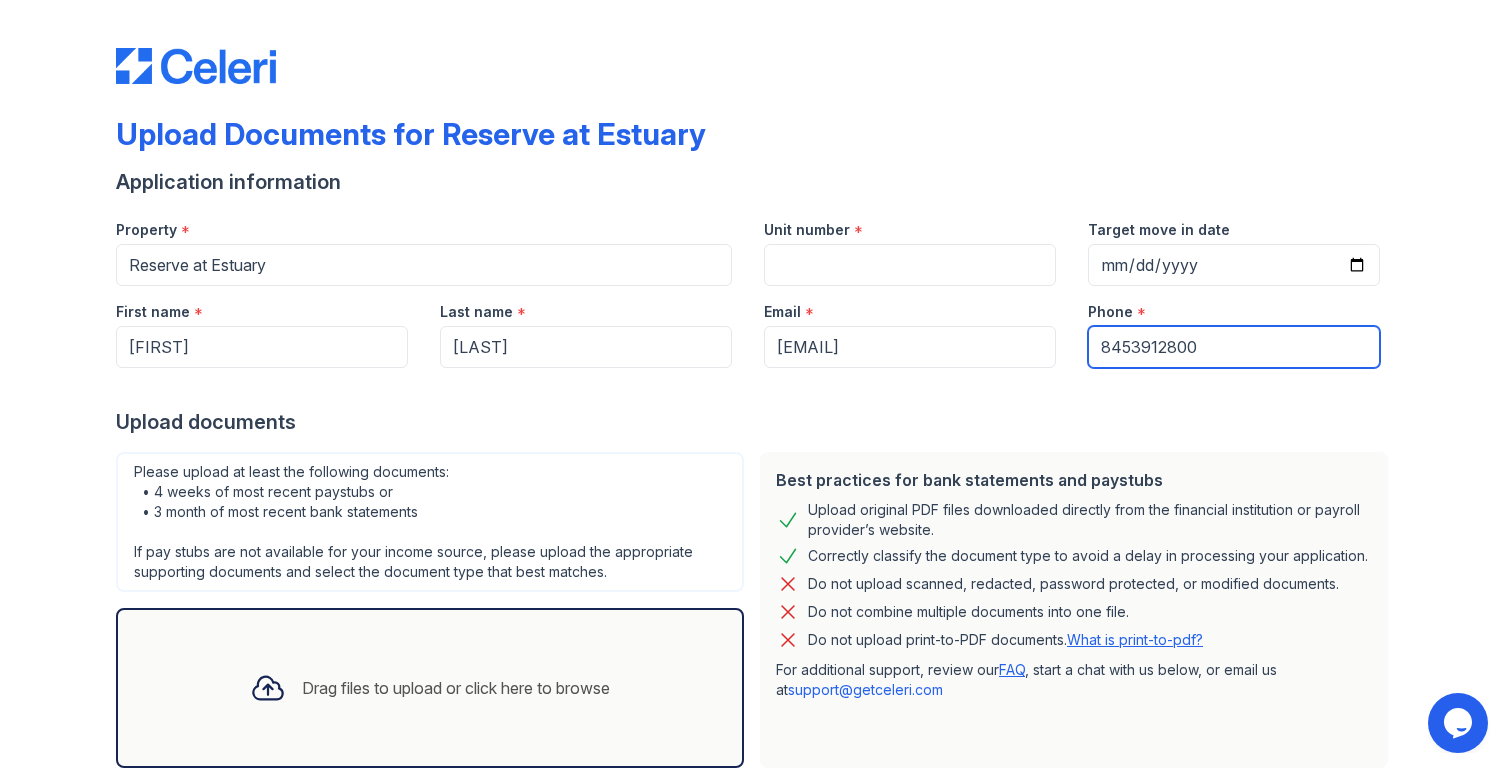 type on "8453912800" 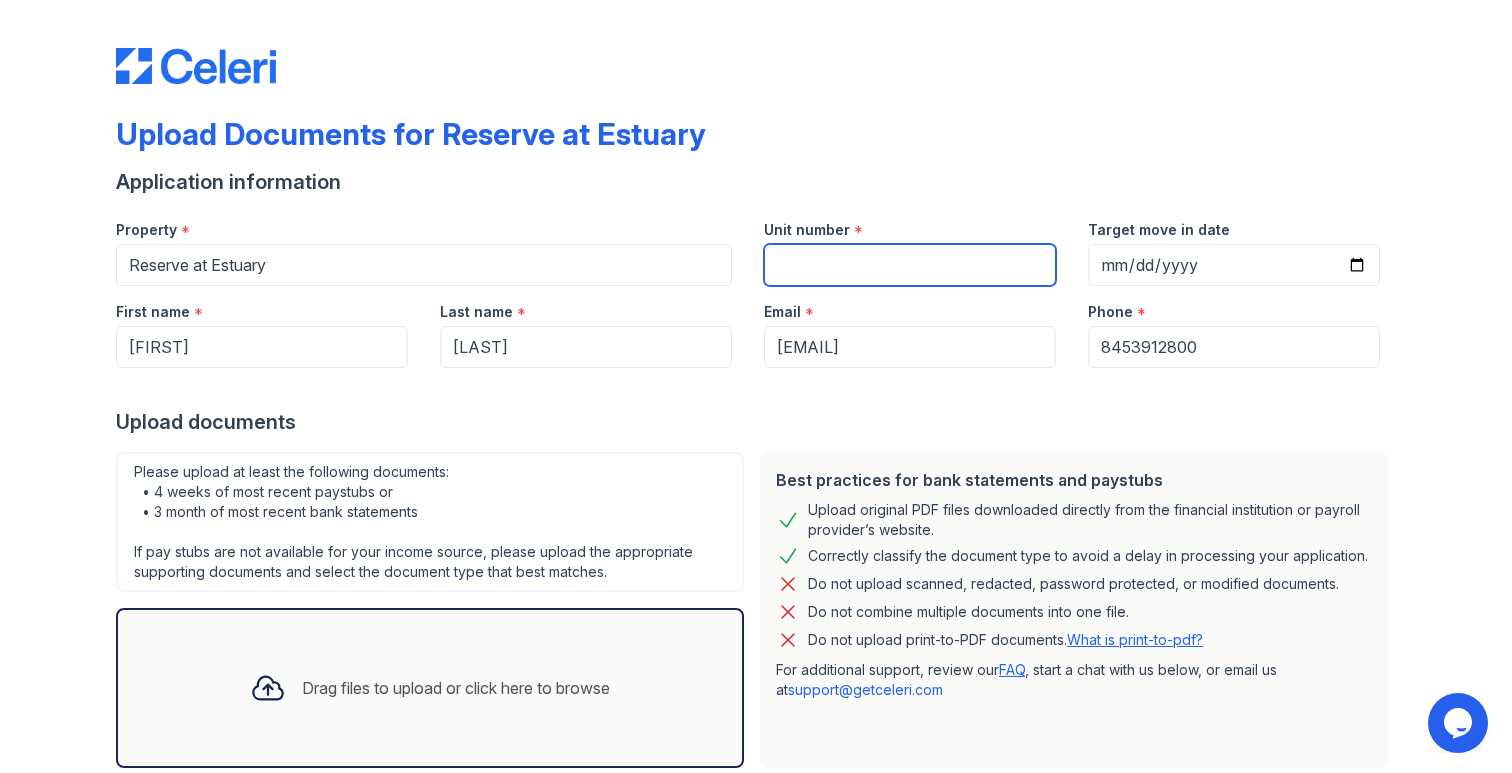 click on "Unit number" at bounding box center (910, 265) 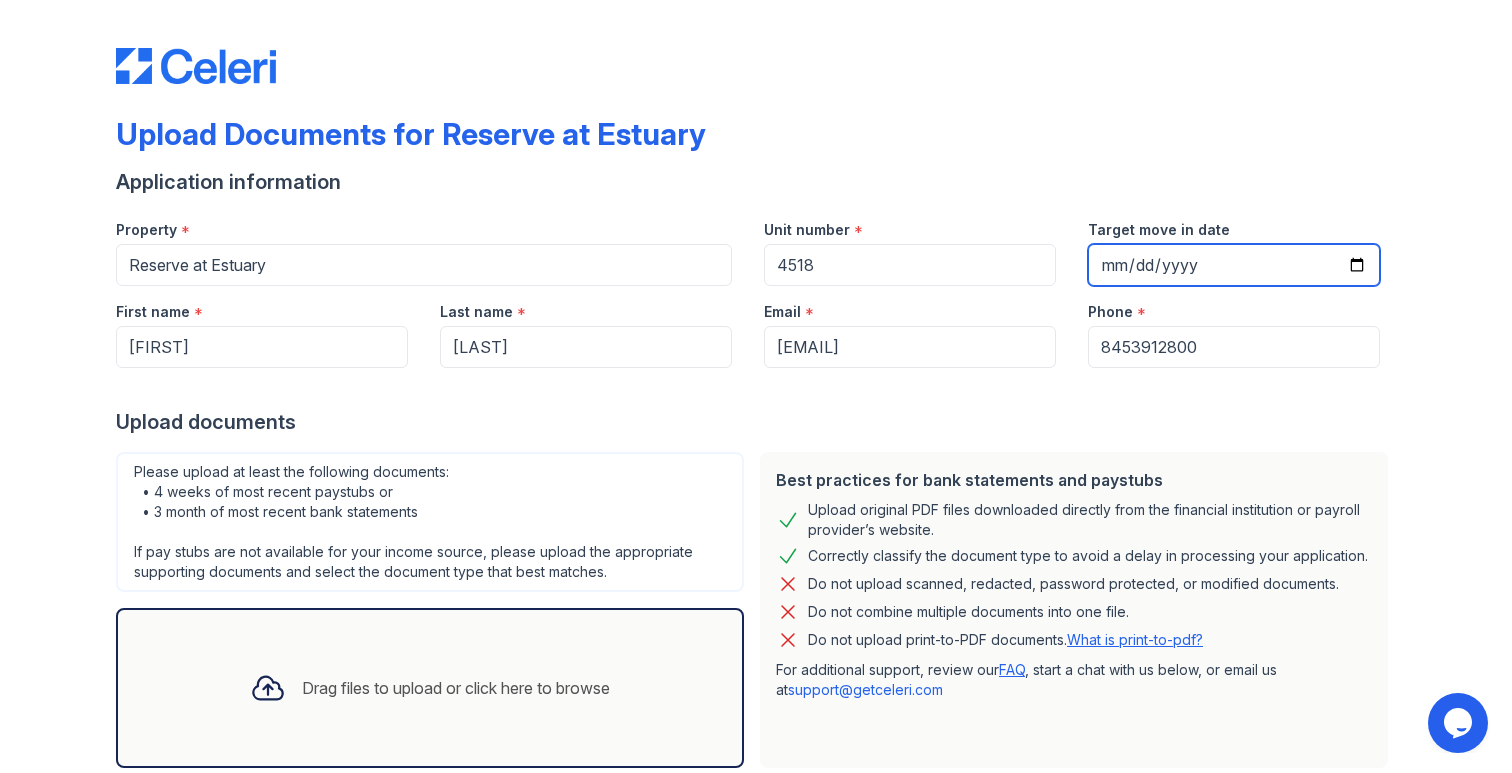 click on "Target move in date" at bounding box center [1234, 265] 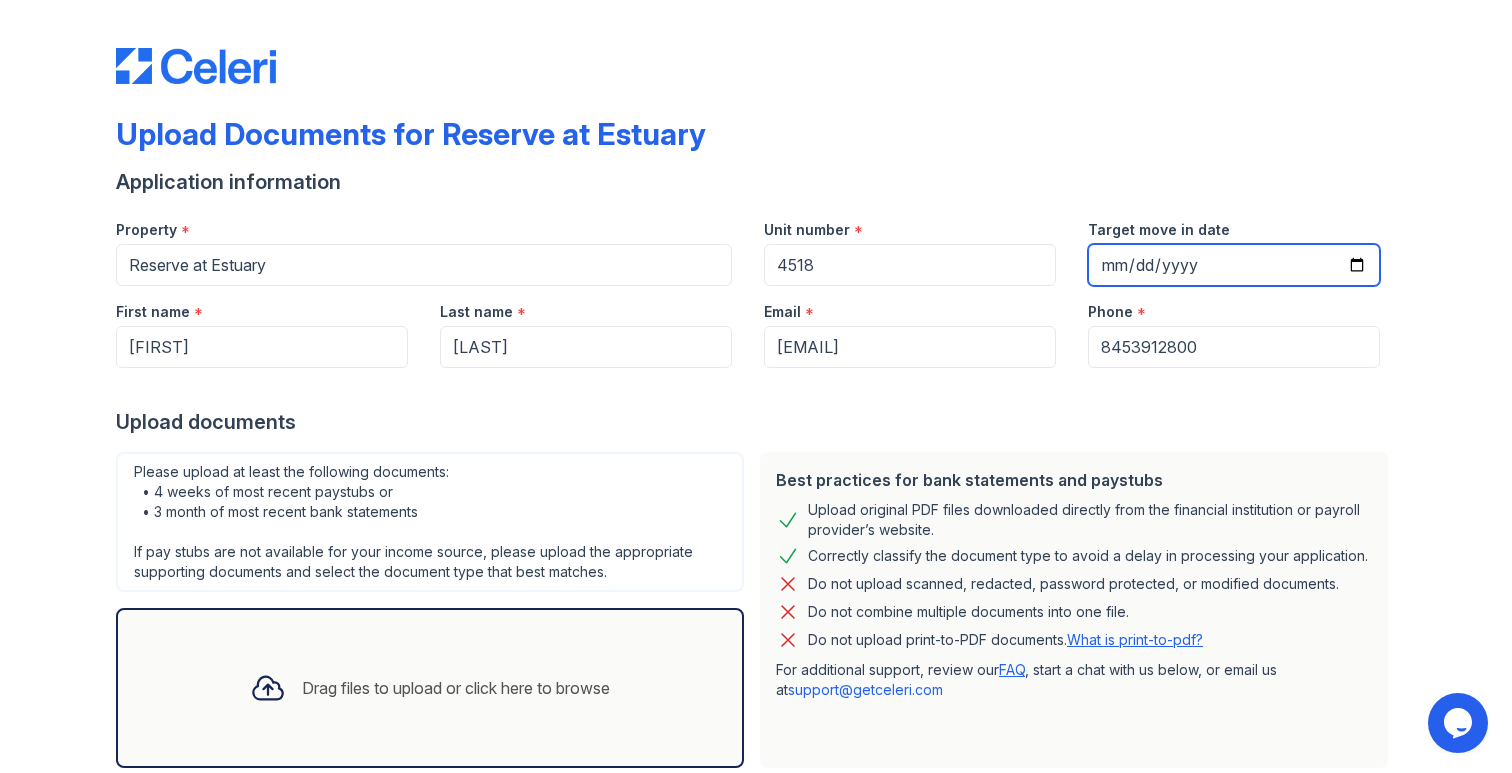 click on "Target move in date" at bounding box center (1234, 265) 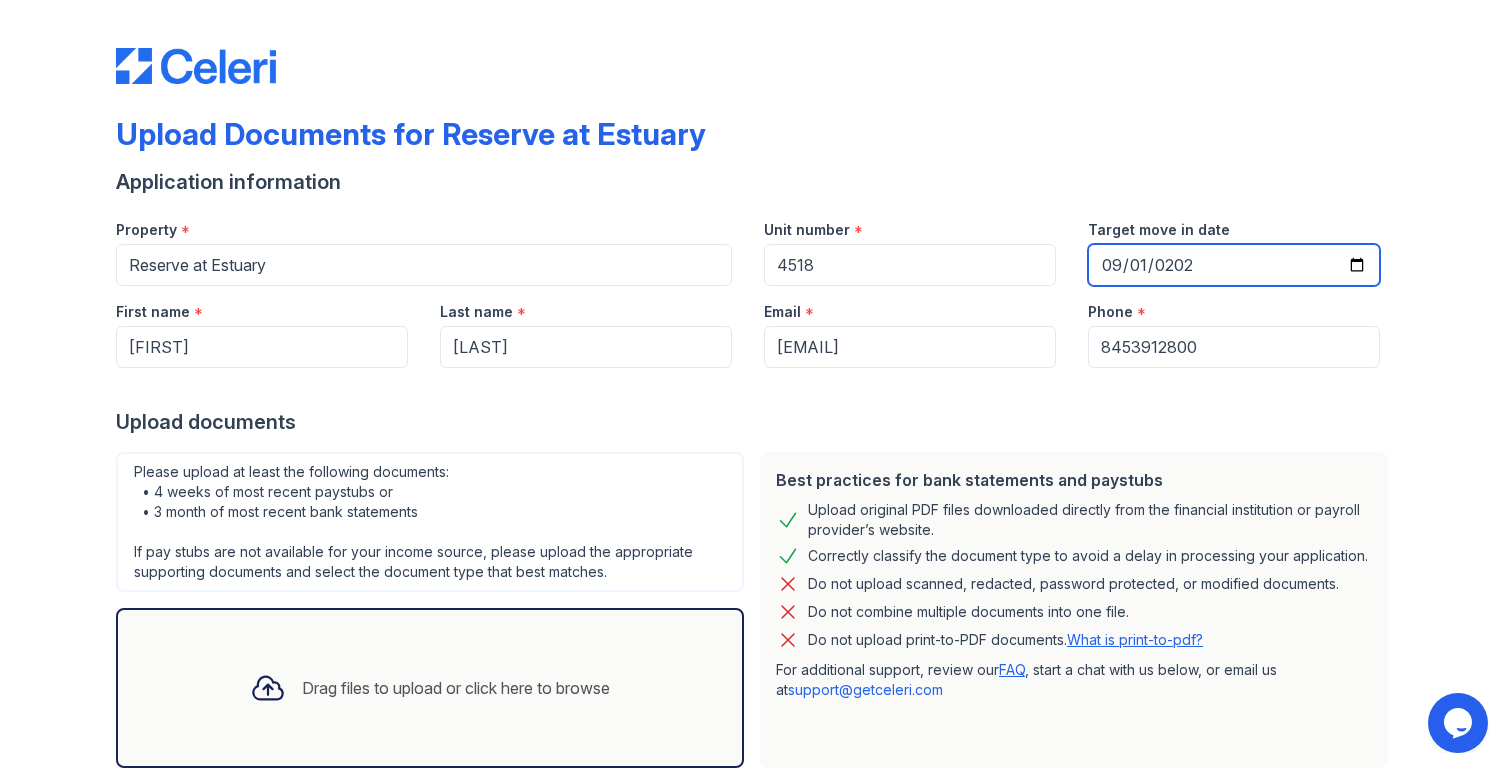 type on "2025-09-01" 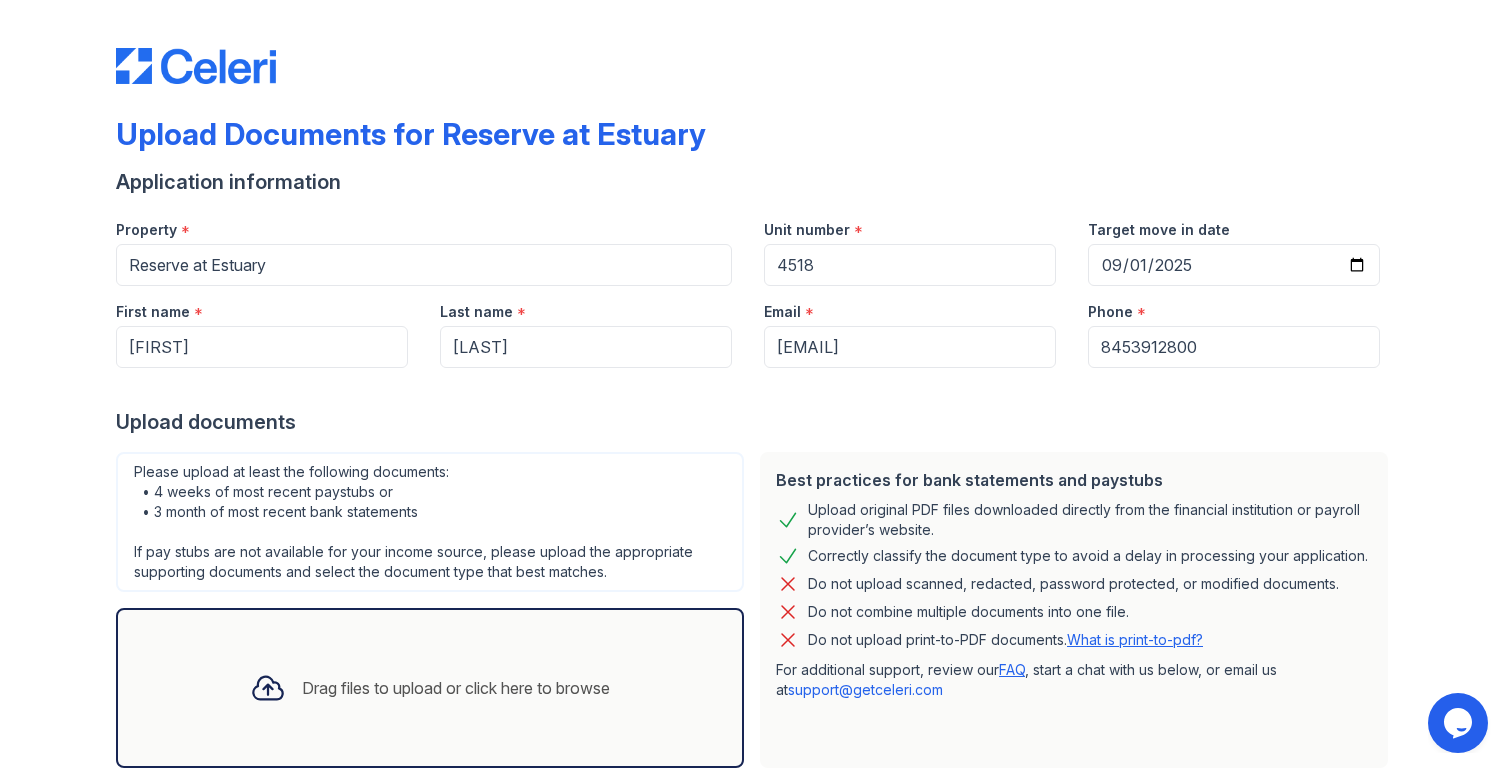 click on "Drag files to upload or click here to browse" at bounding box center (430, 688) 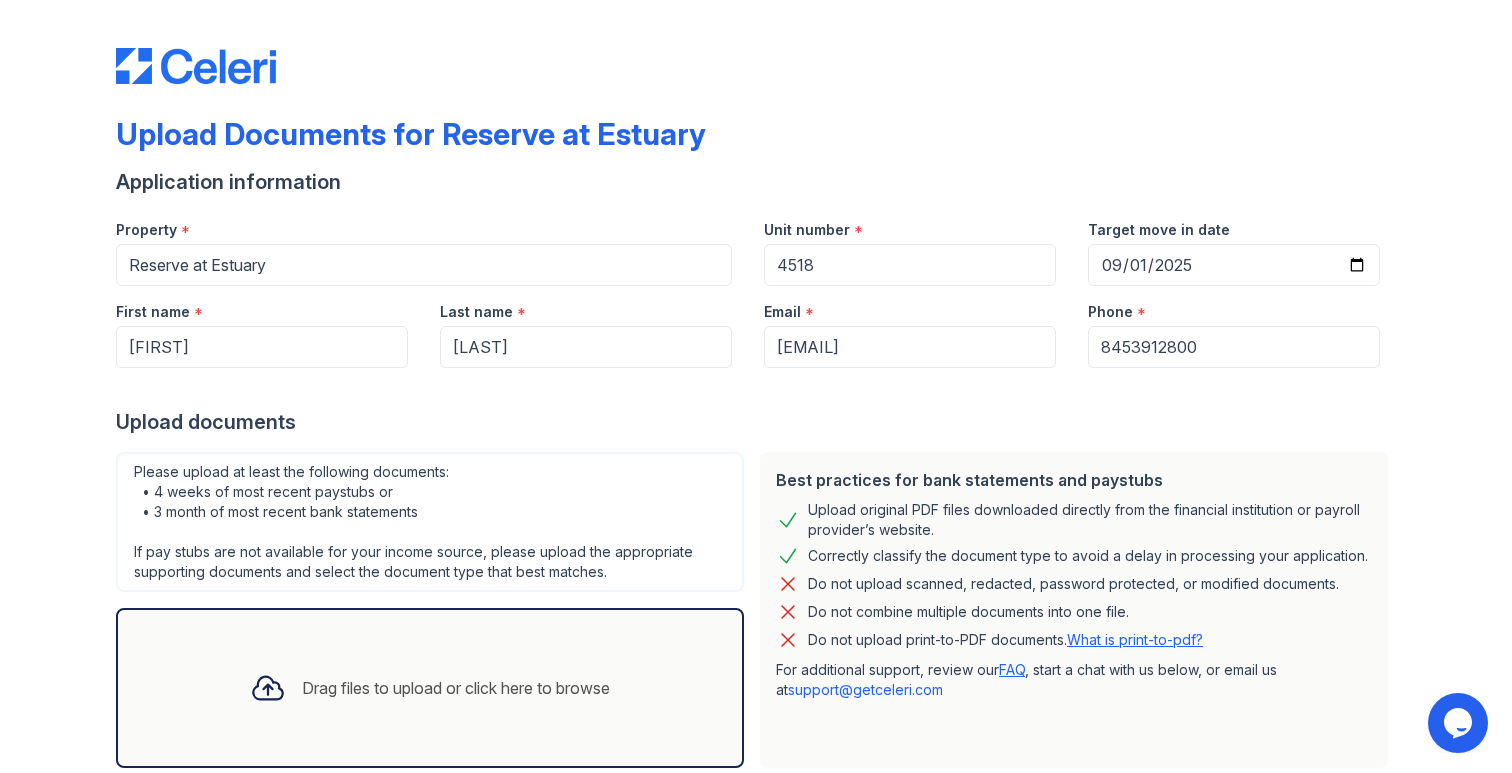 click on "Drag files to upload or click here to browse" at bounding box center [430, 688] 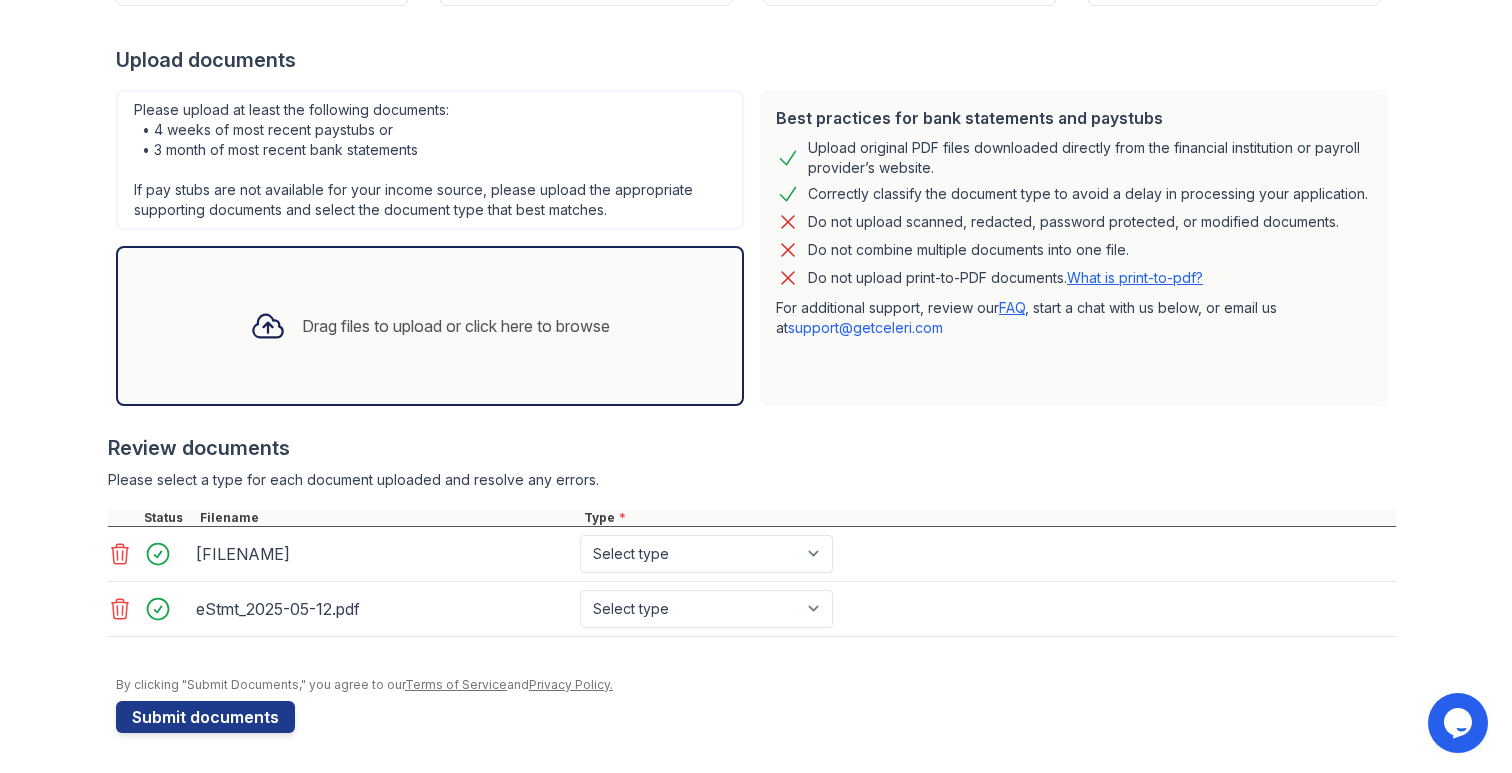 click 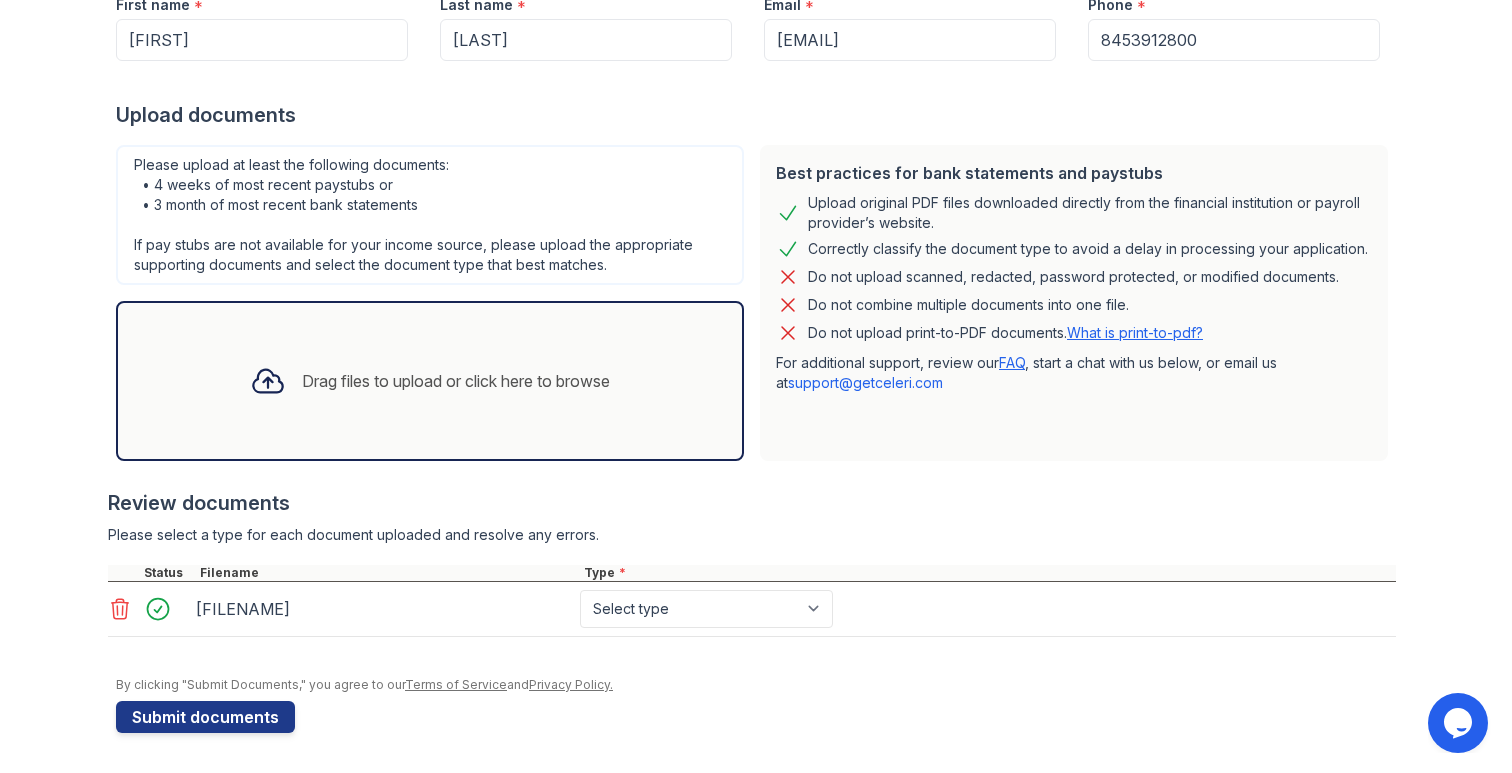 click on "Drag files to upload or click here to browse" at bounding box center (430, 381) 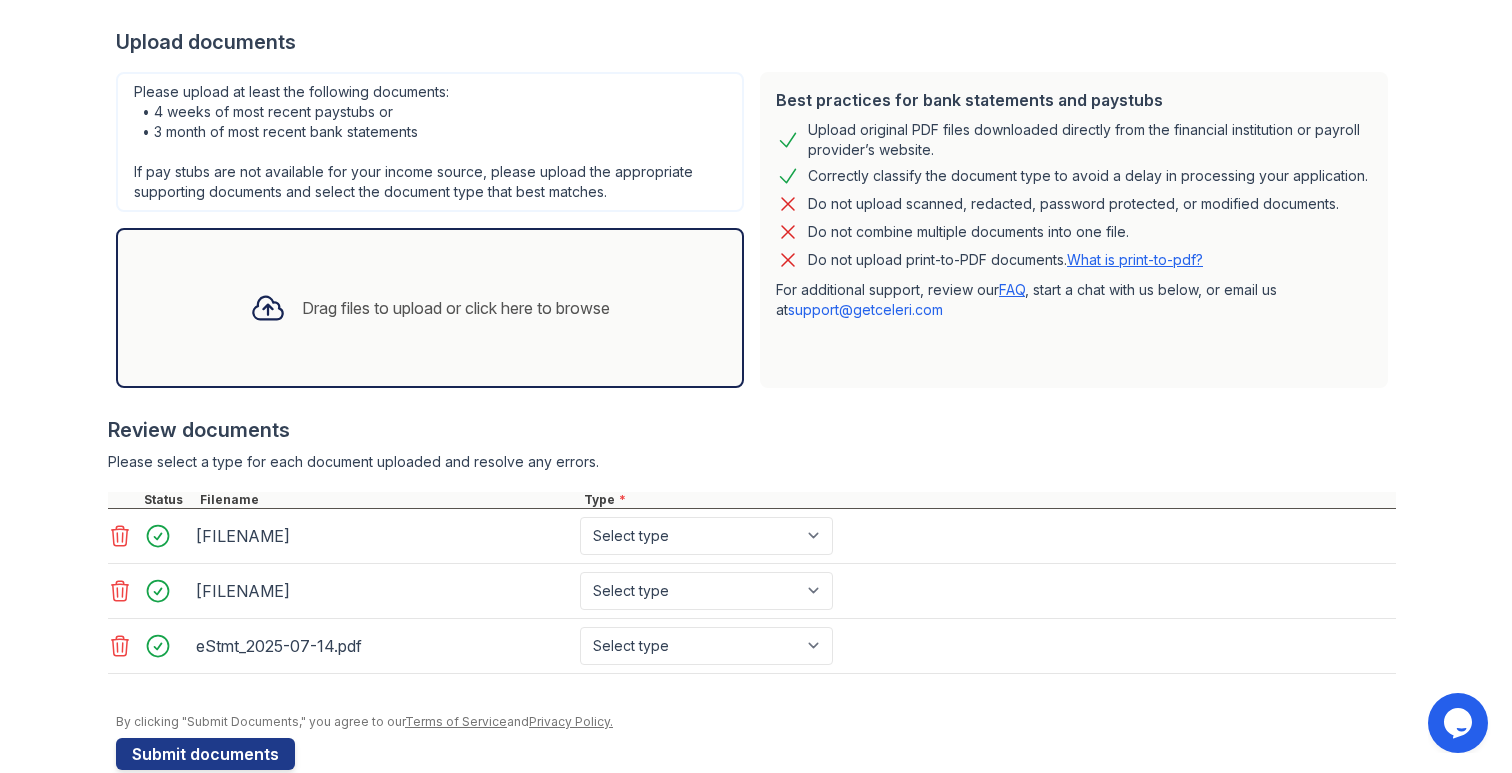 click 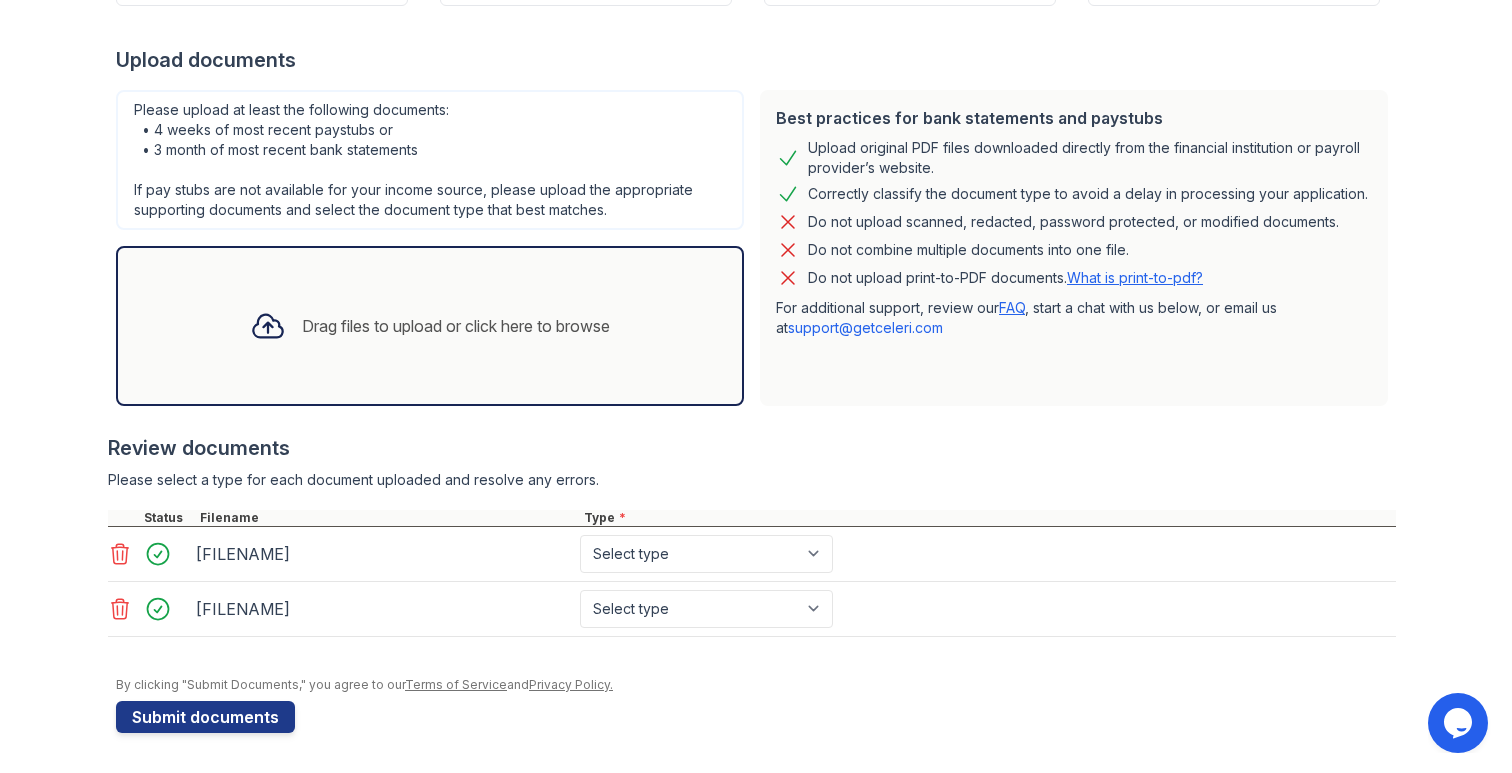 click on "Drag files to upload or click here to browse" at bounding box center [430, 326] 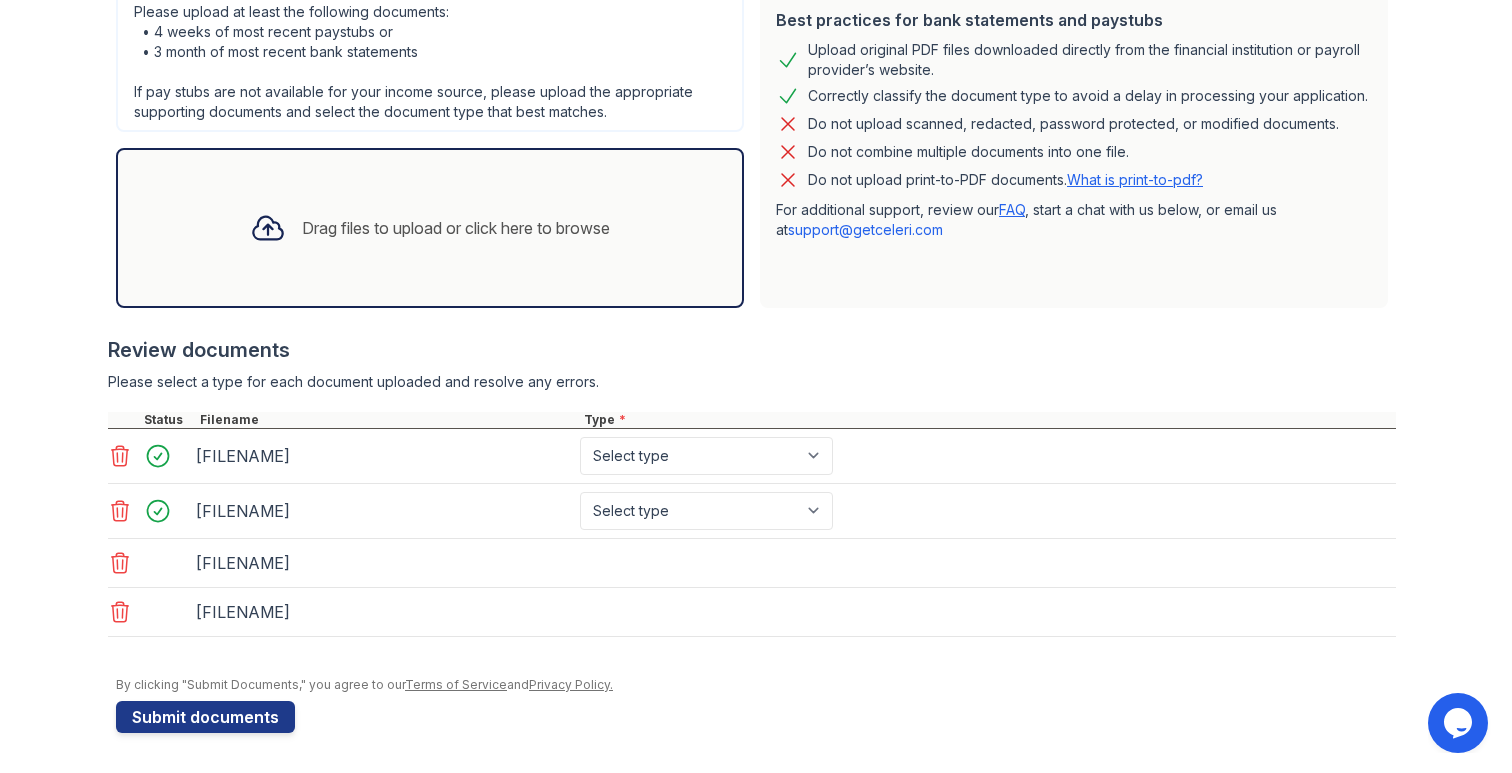 scroll, scrollTop: 520, scrollLeft: 0, axis: vertical 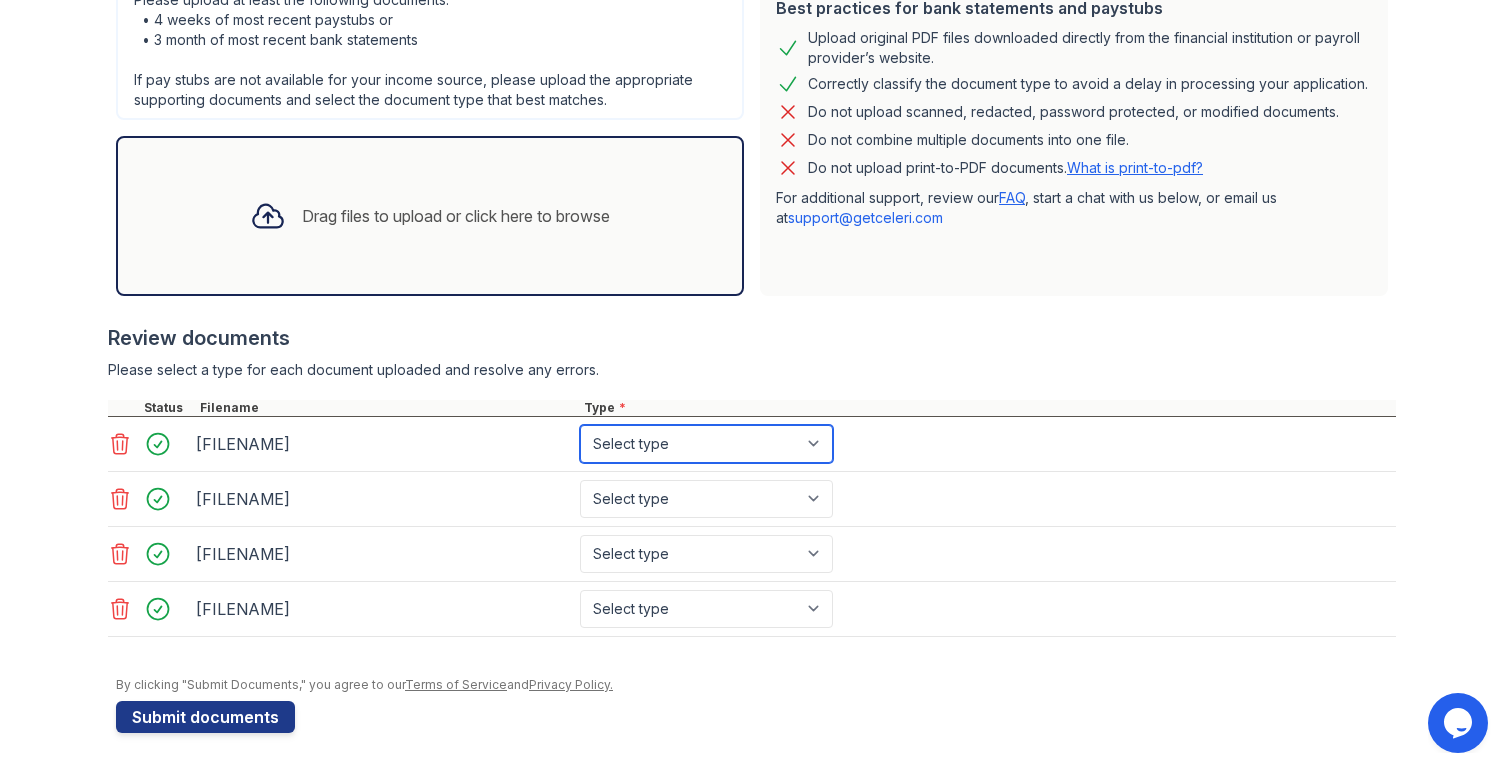 click on "Select type
Paystub
Bank Statement
Offer Letter
Tax Documents
Benefit Award Letter
Investment Account Statement
Other" at bounding box center (706, 444) 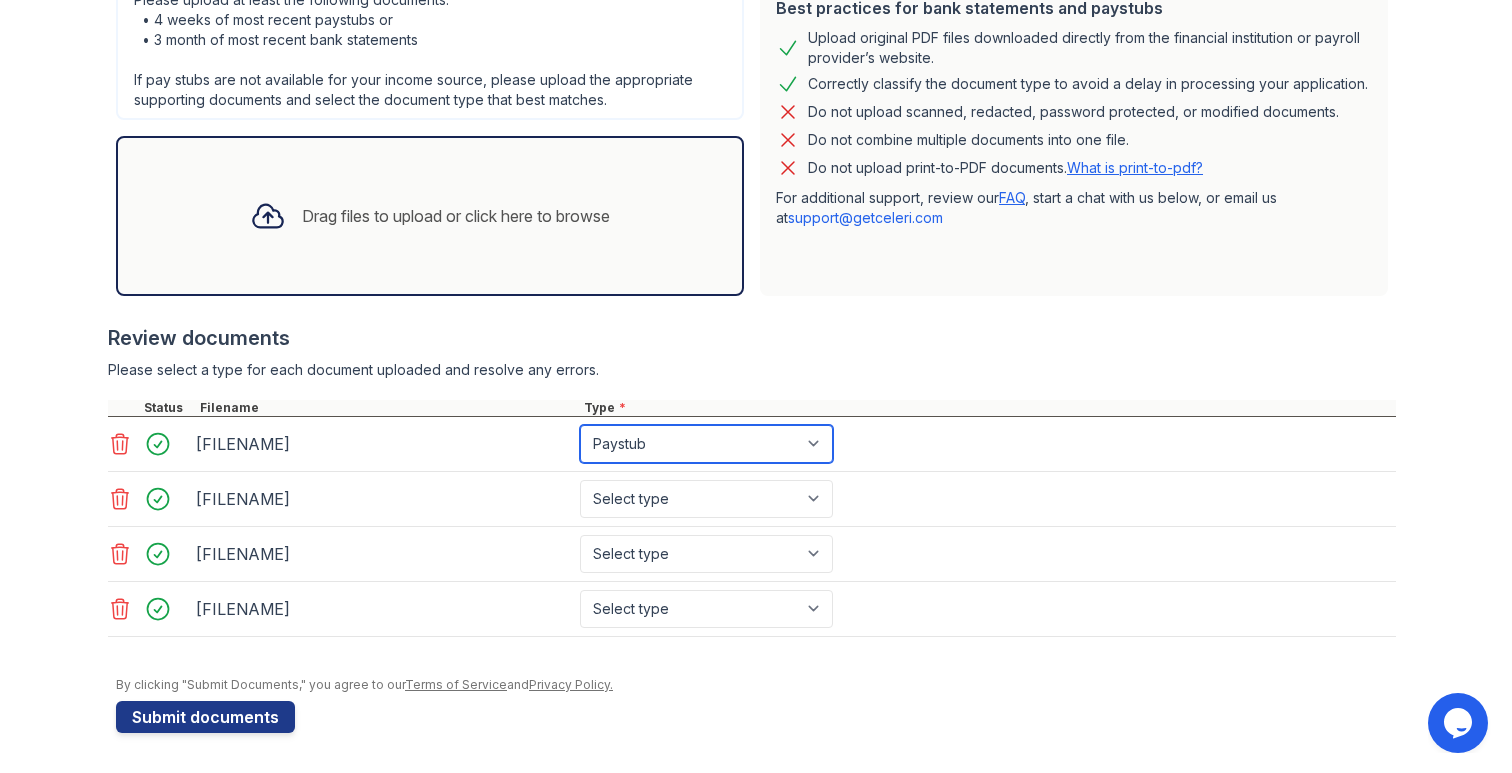 click on "Select type
Paystub
Bank Statement
Offer Letter
Tax Documents
Benefit Award Letter
Investment Account Statement
Other" at bounding box center [706, 444] 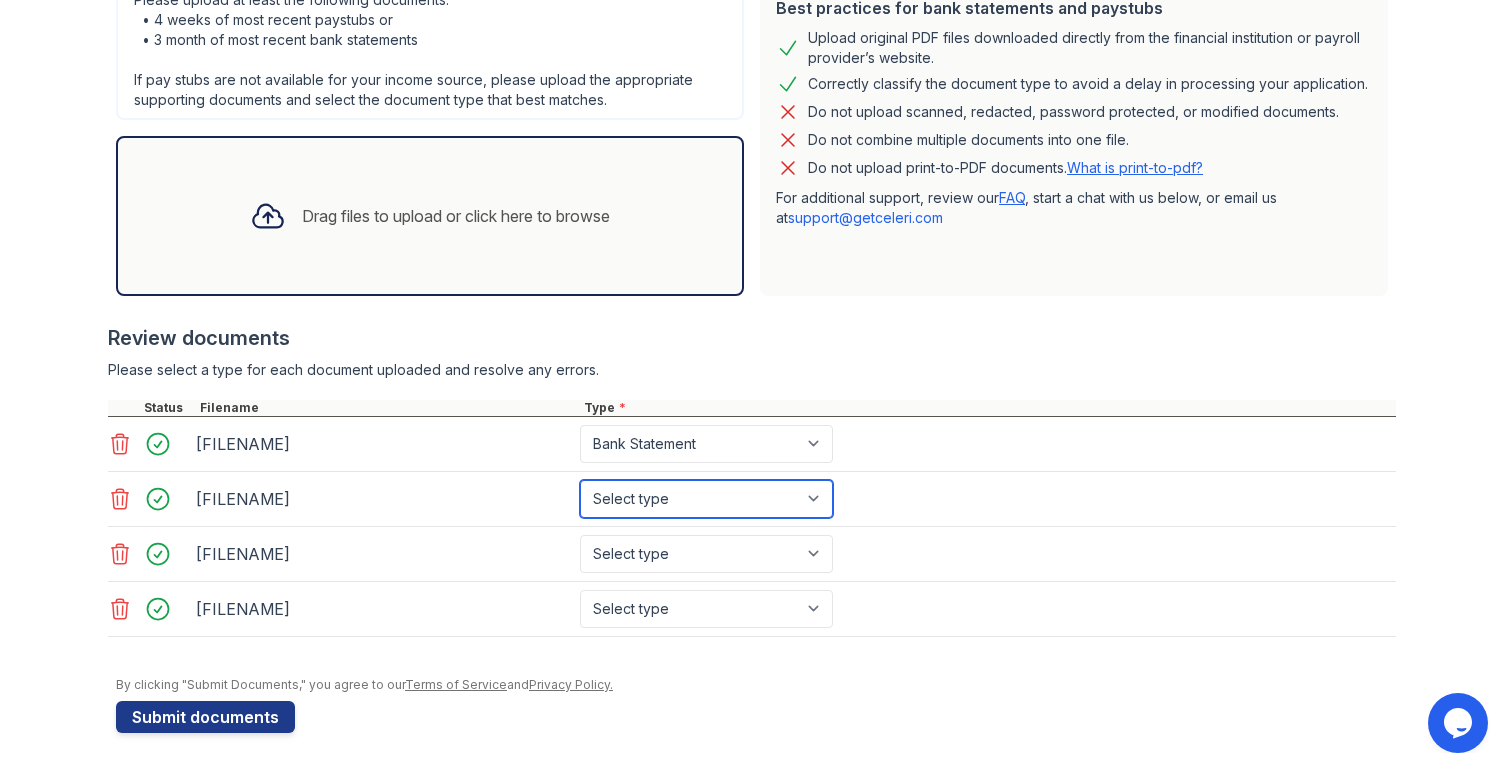 click on "Select type
Paystub
Bank Statement
Offer Letter
Tax Documents
Benefit Award Letter
Investment Account Statement
Other" at bounding box center (706, 499) 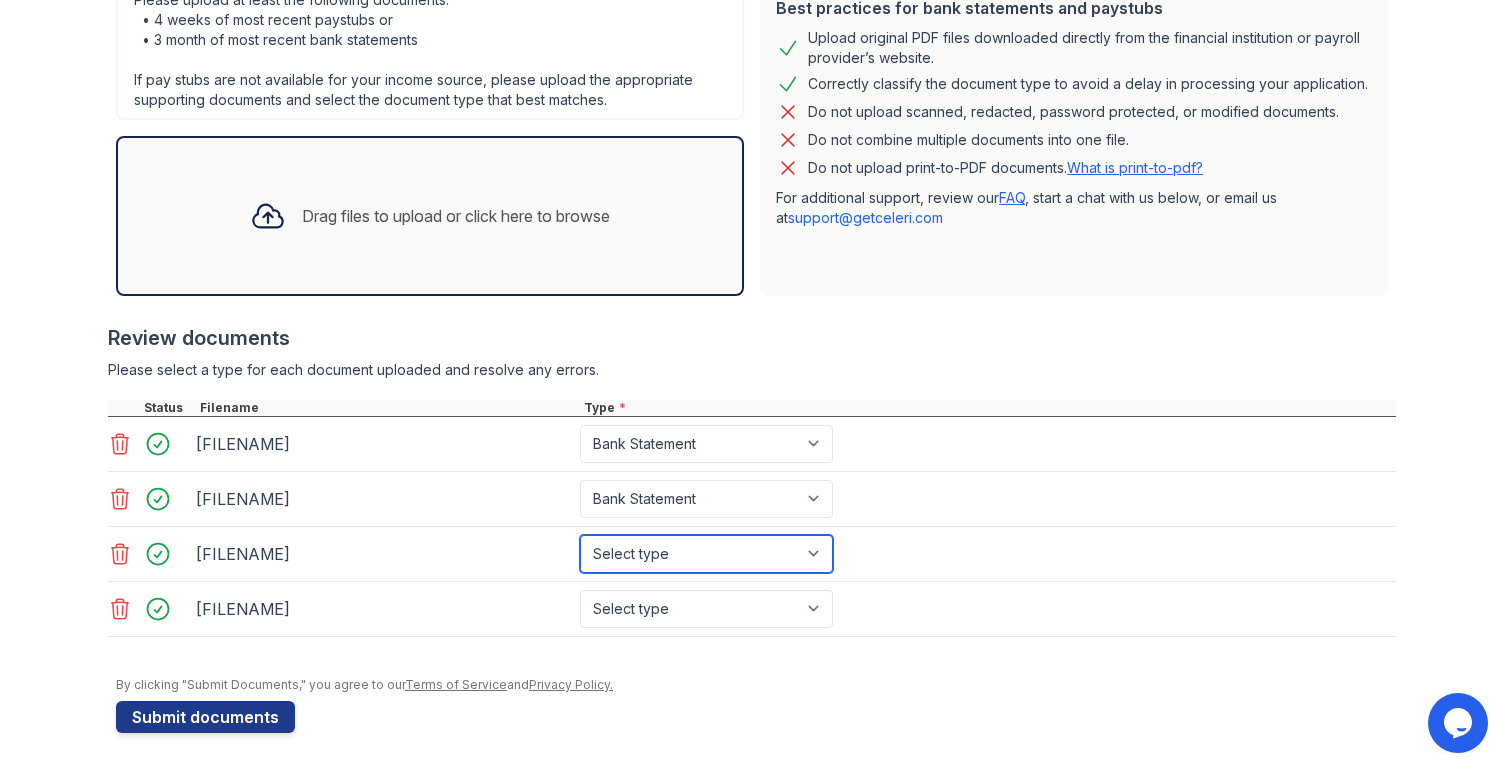 click on "Select type
Paystub
Bank Statement
Offer Letter
Tax Documents
Benefit Award Letter
Investment Account Statement
Other" at bounding box center [706, 554] 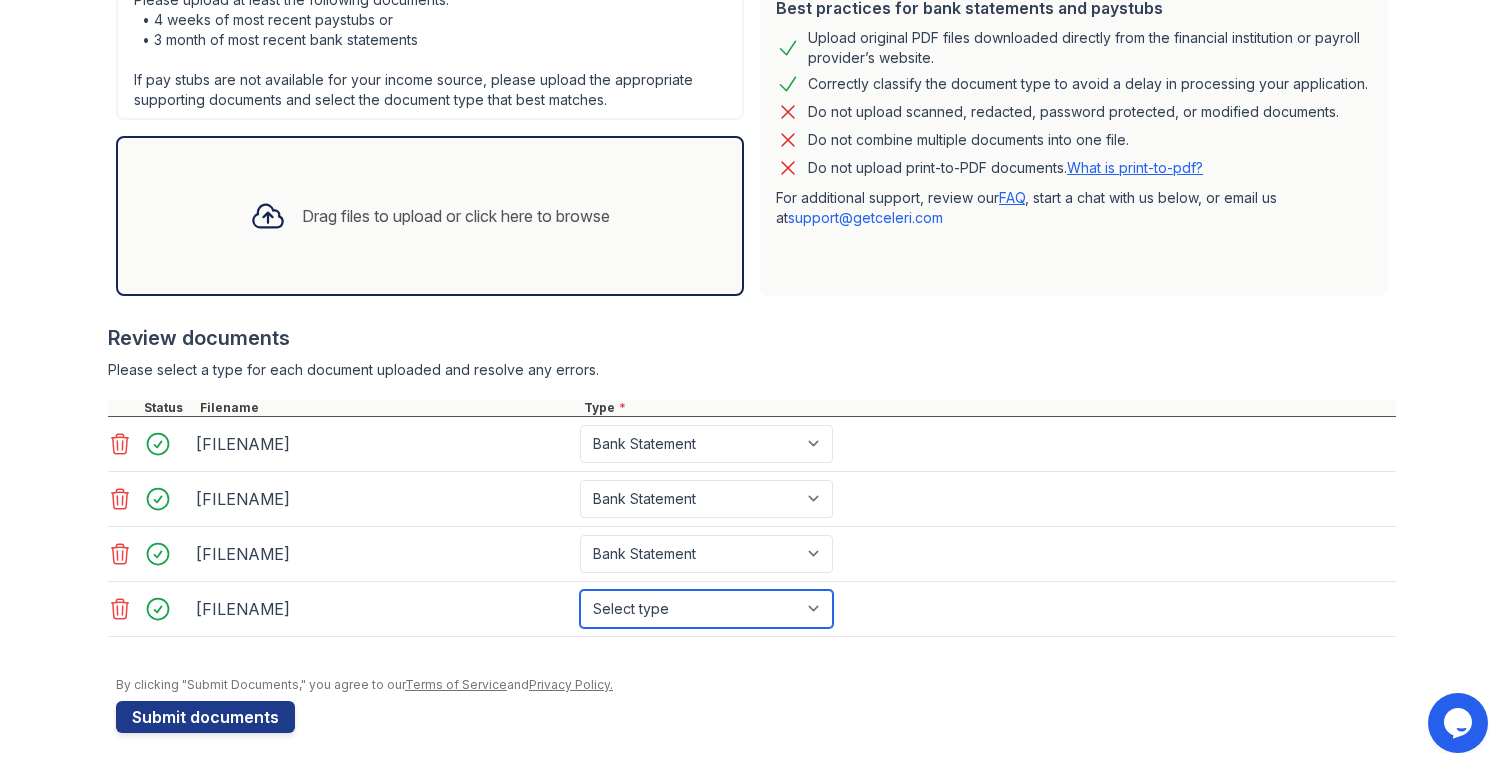 click on "Select type
Paystub
Bank Statement
Offer Letter
Tax Documents
Benefit Award Letter
Investment Account Statement
Other" at bounding box center (706, 609) 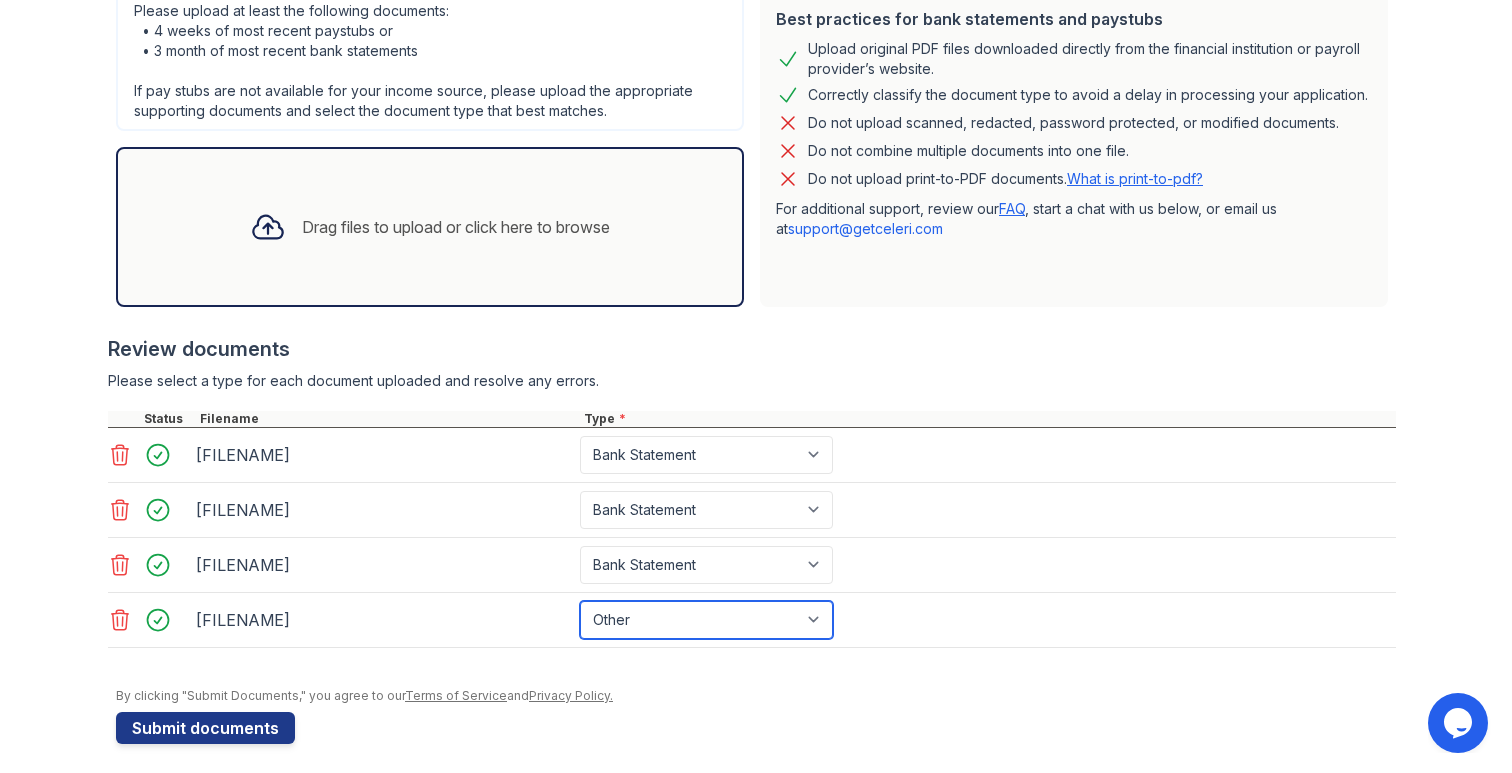 scroll, scrollTop: 526, scrollLeft: 0, axis: vertical 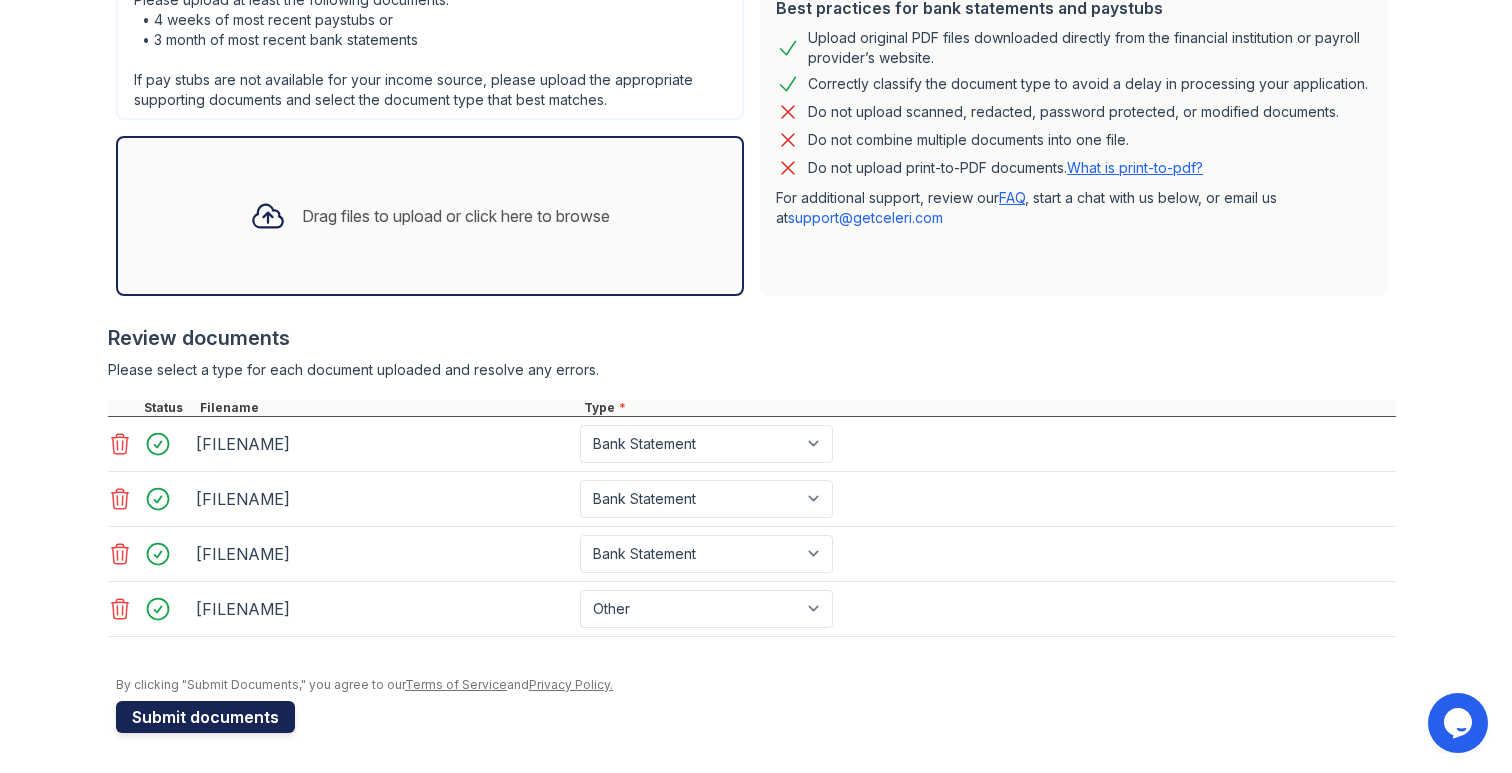 click on "Submit documents" at bounding box center [205, 717] 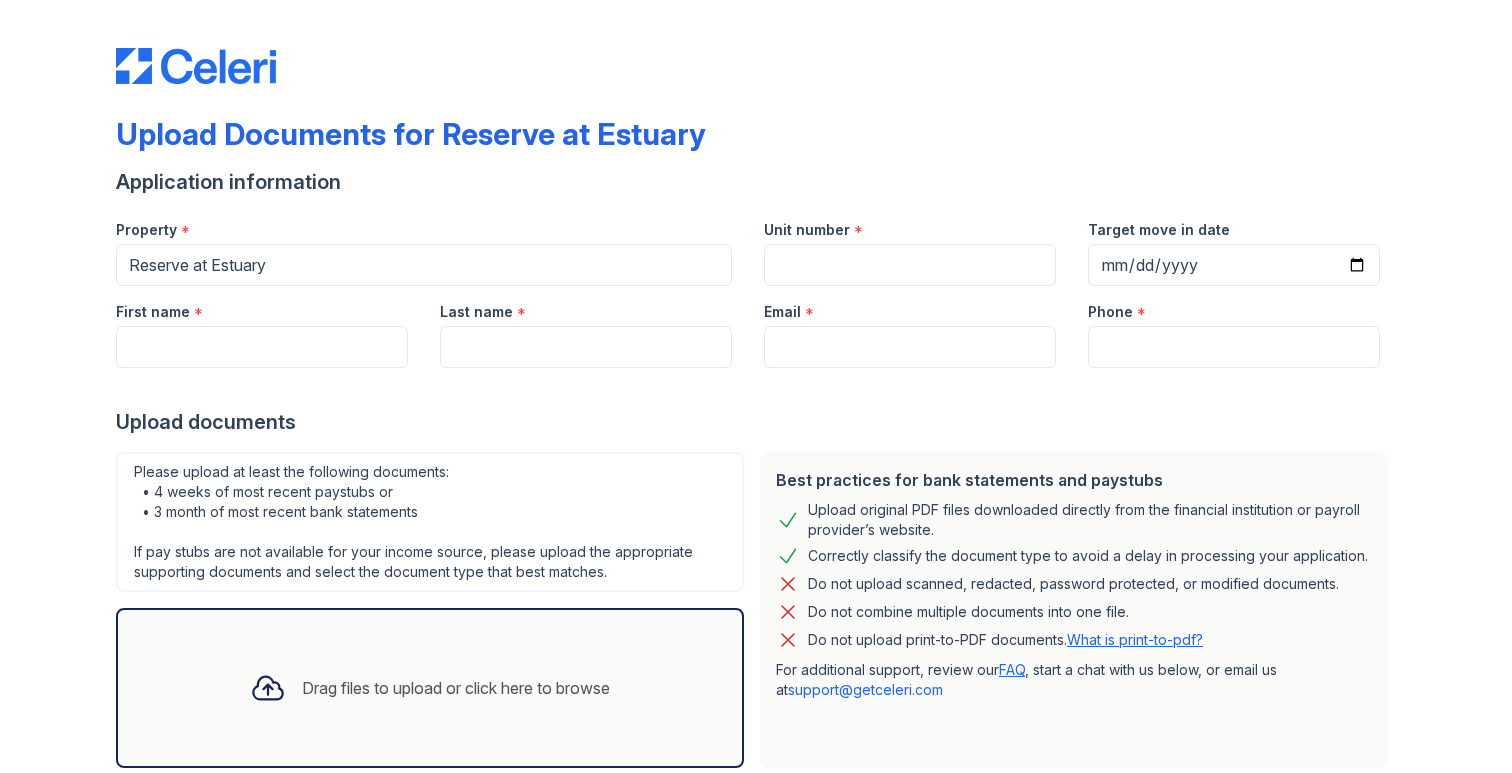 scroll, scrollTop: 0, scrollLeft: 0, axis: both 